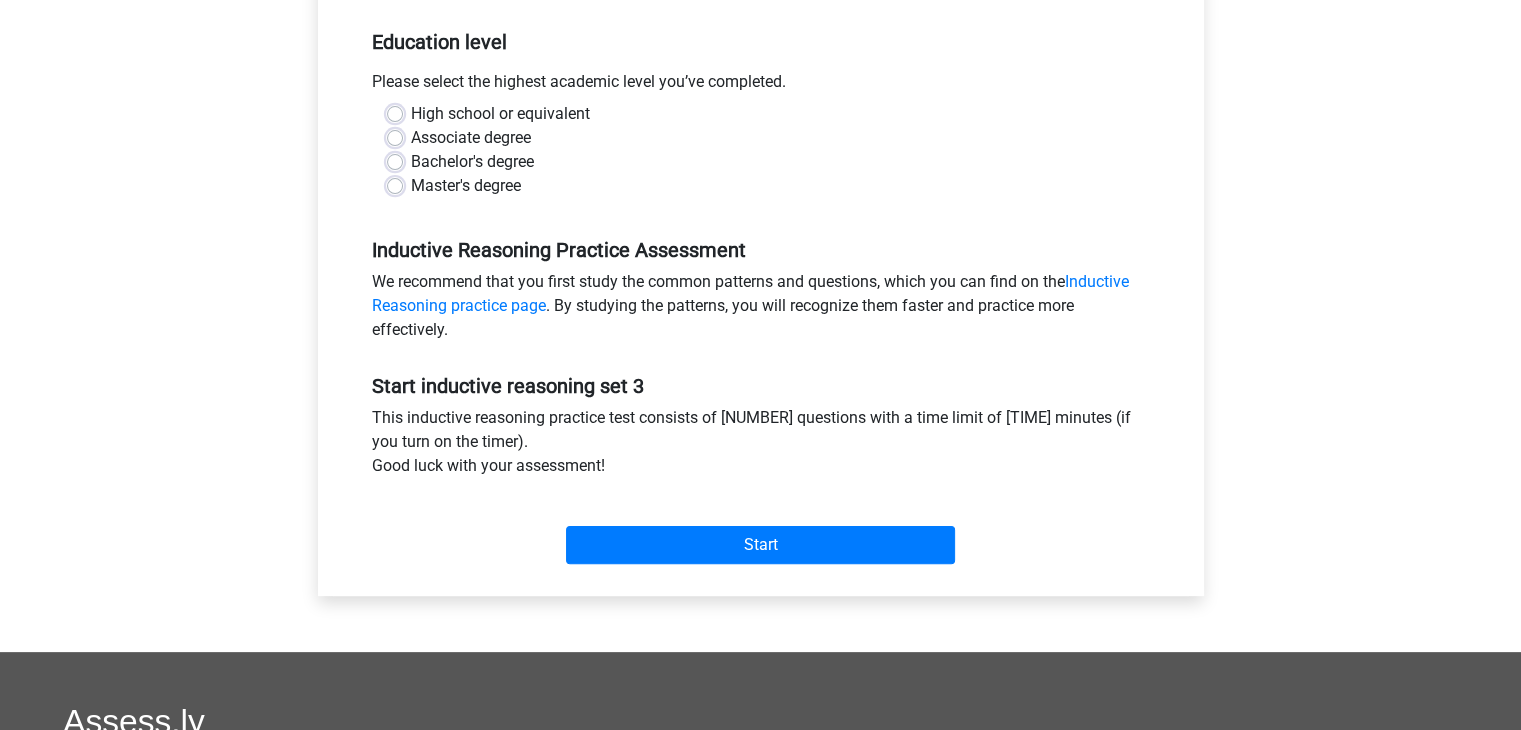 scroll, scrollTop: 100, scrollLeft: 0, axis: vertical 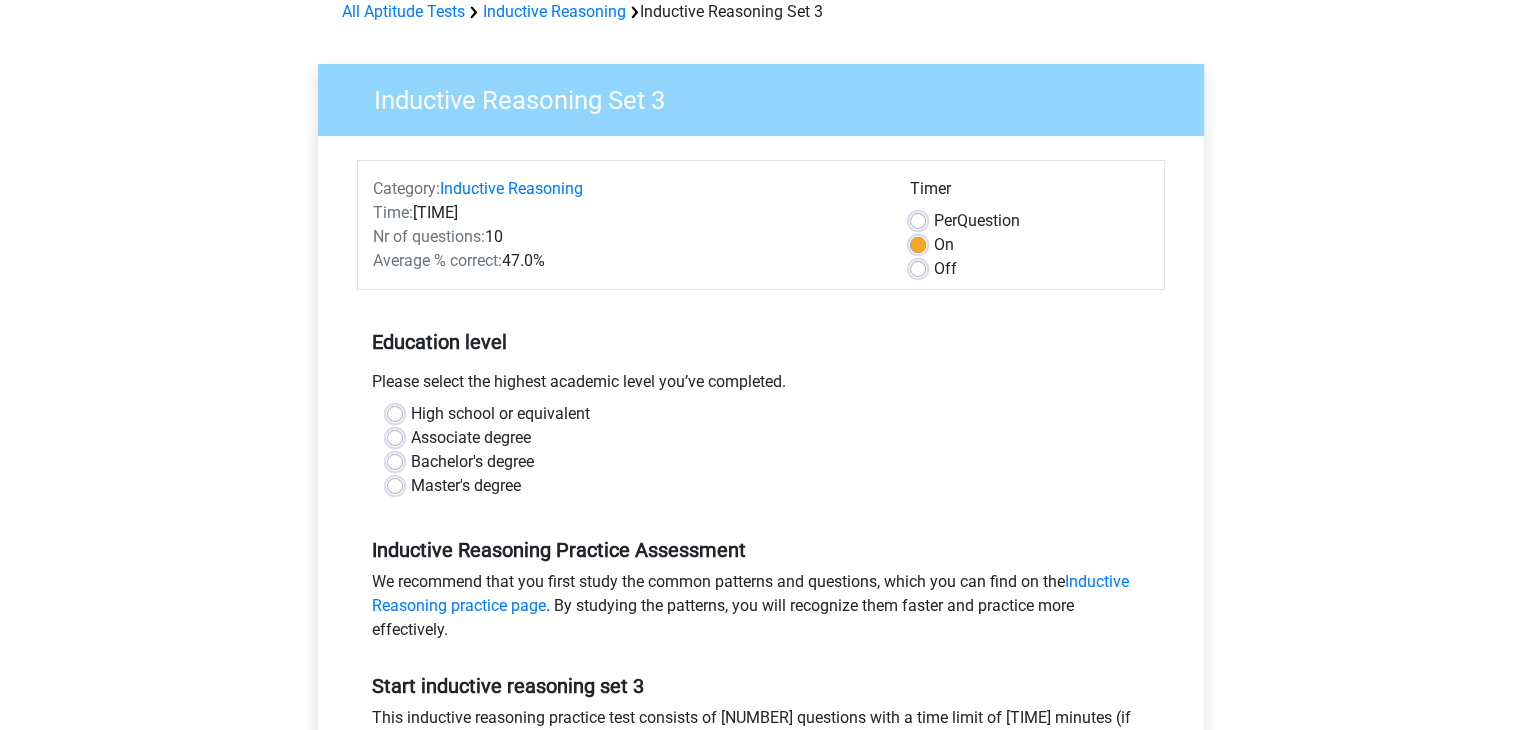 drag, startPoint x: 540, startPoint y: 257, endPoint x: 597, endPoint y: 258, distance: 57.00877 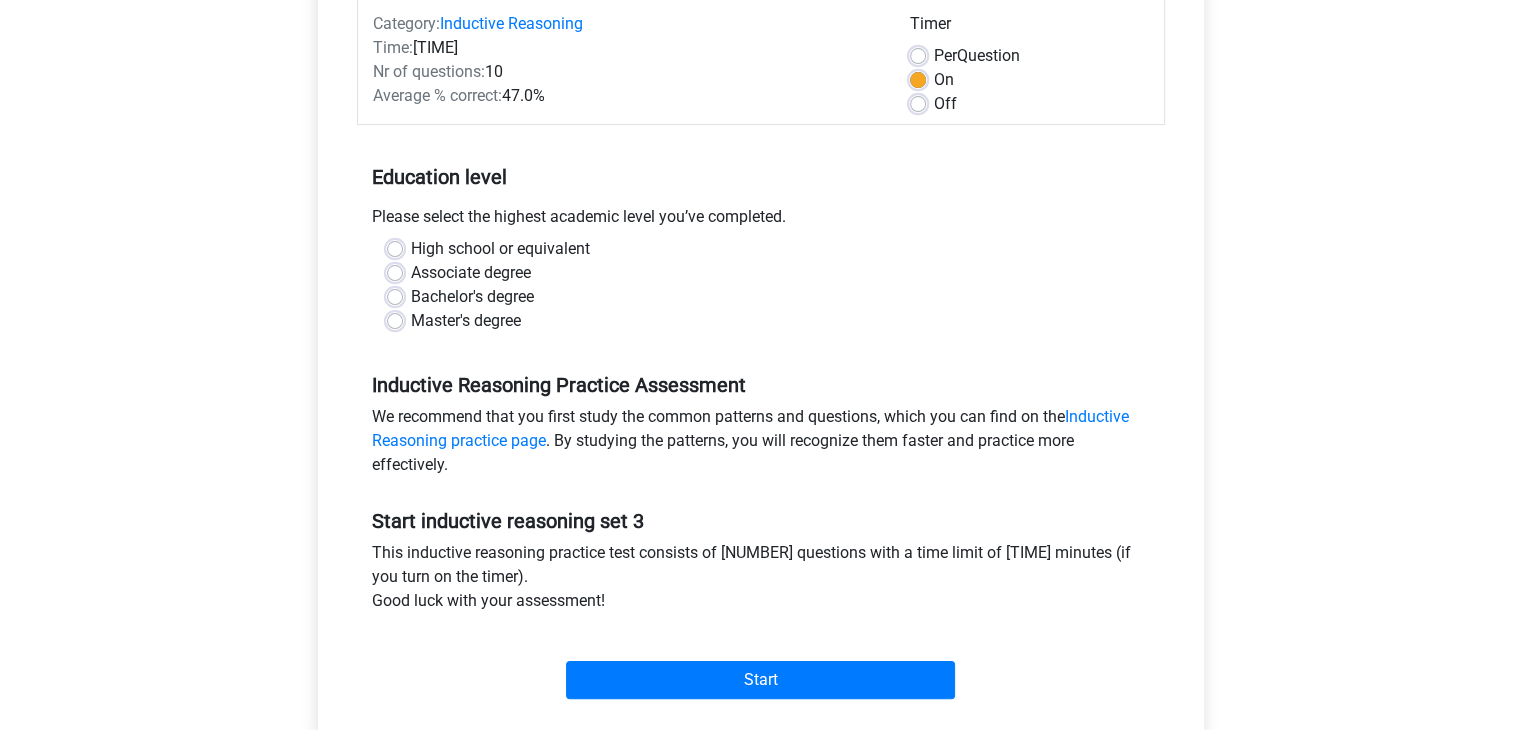 scroll, scrollTop: 300, scrollLeft: 0, axis: vertical 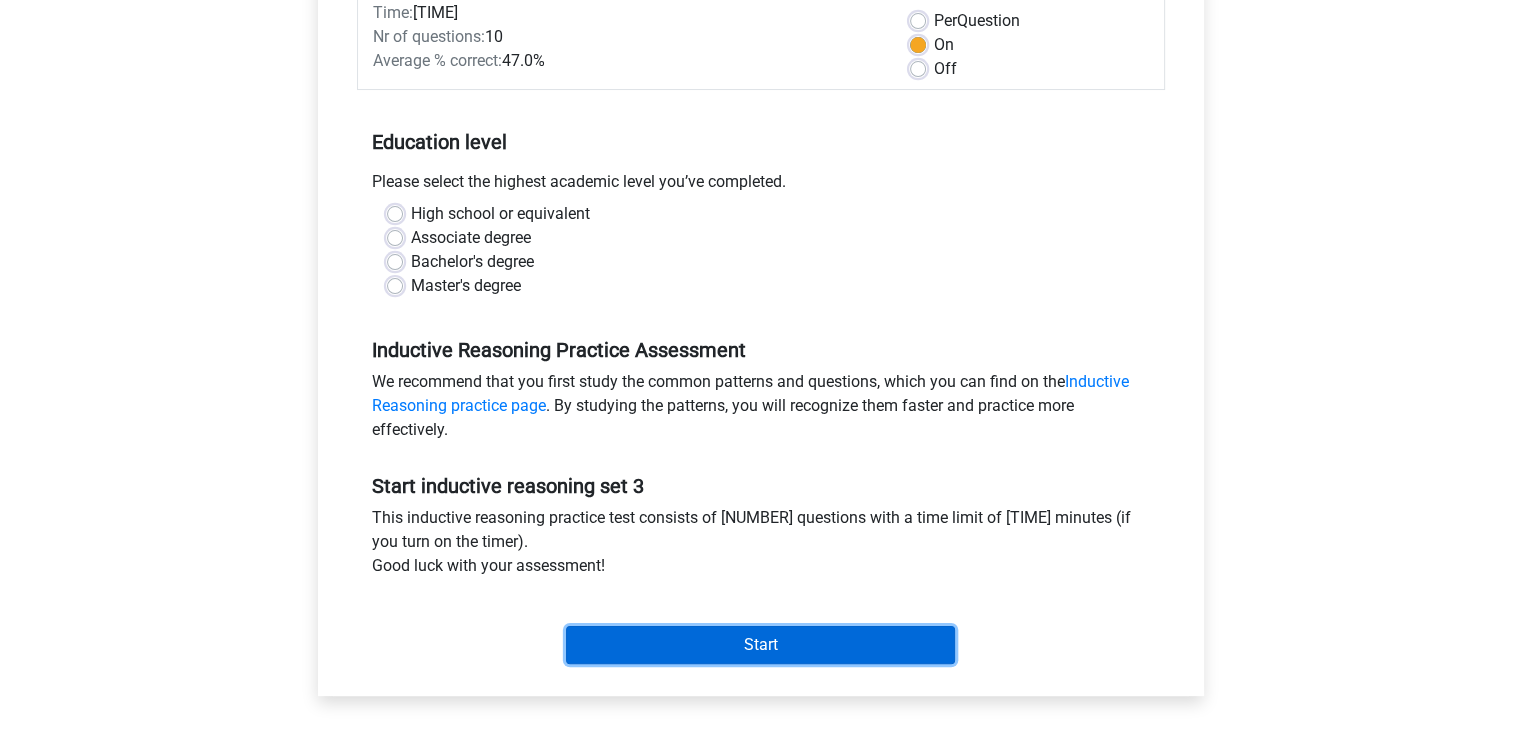 click on "Start" at bounding box center [760, 645] 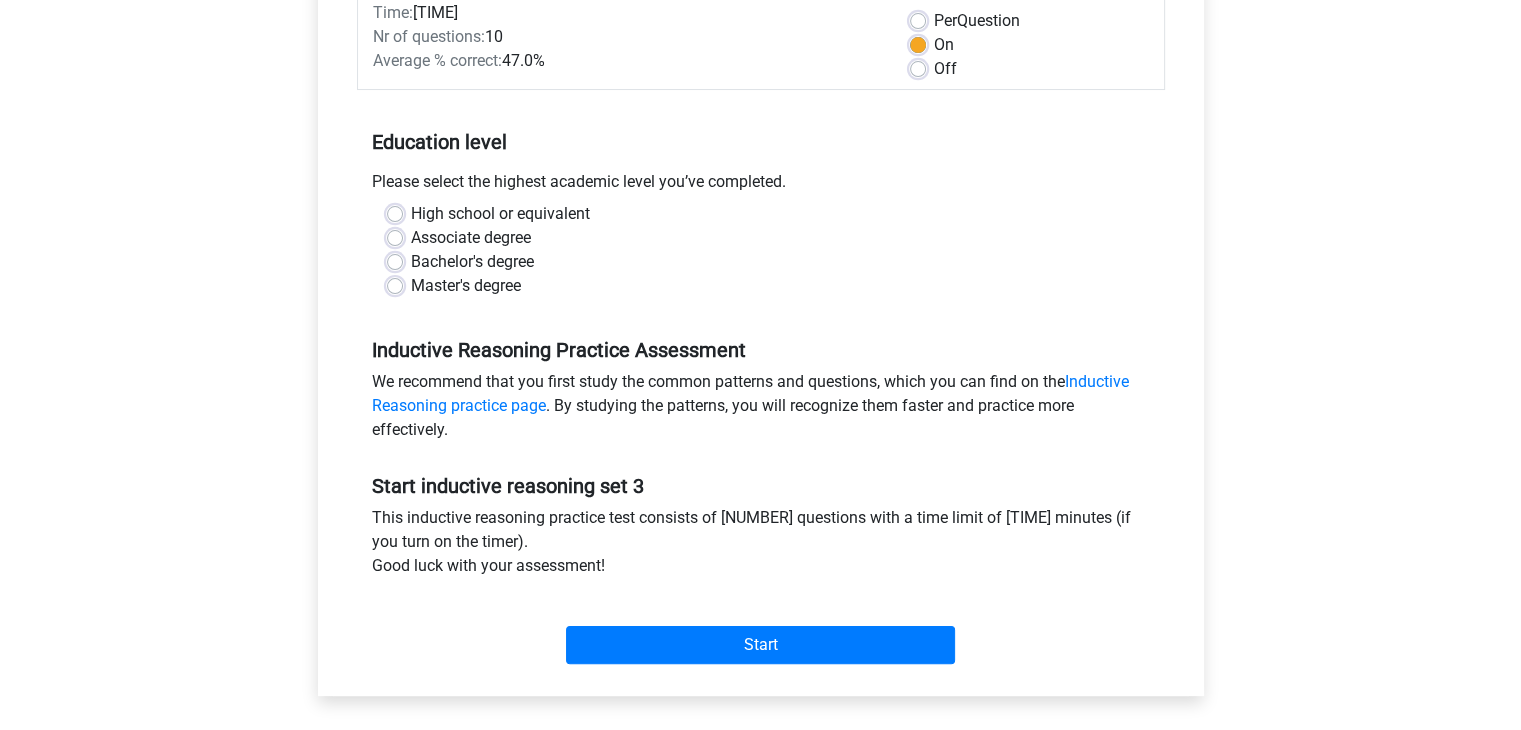 click on "Bachelor's degree" at bounding box center [761, 262] 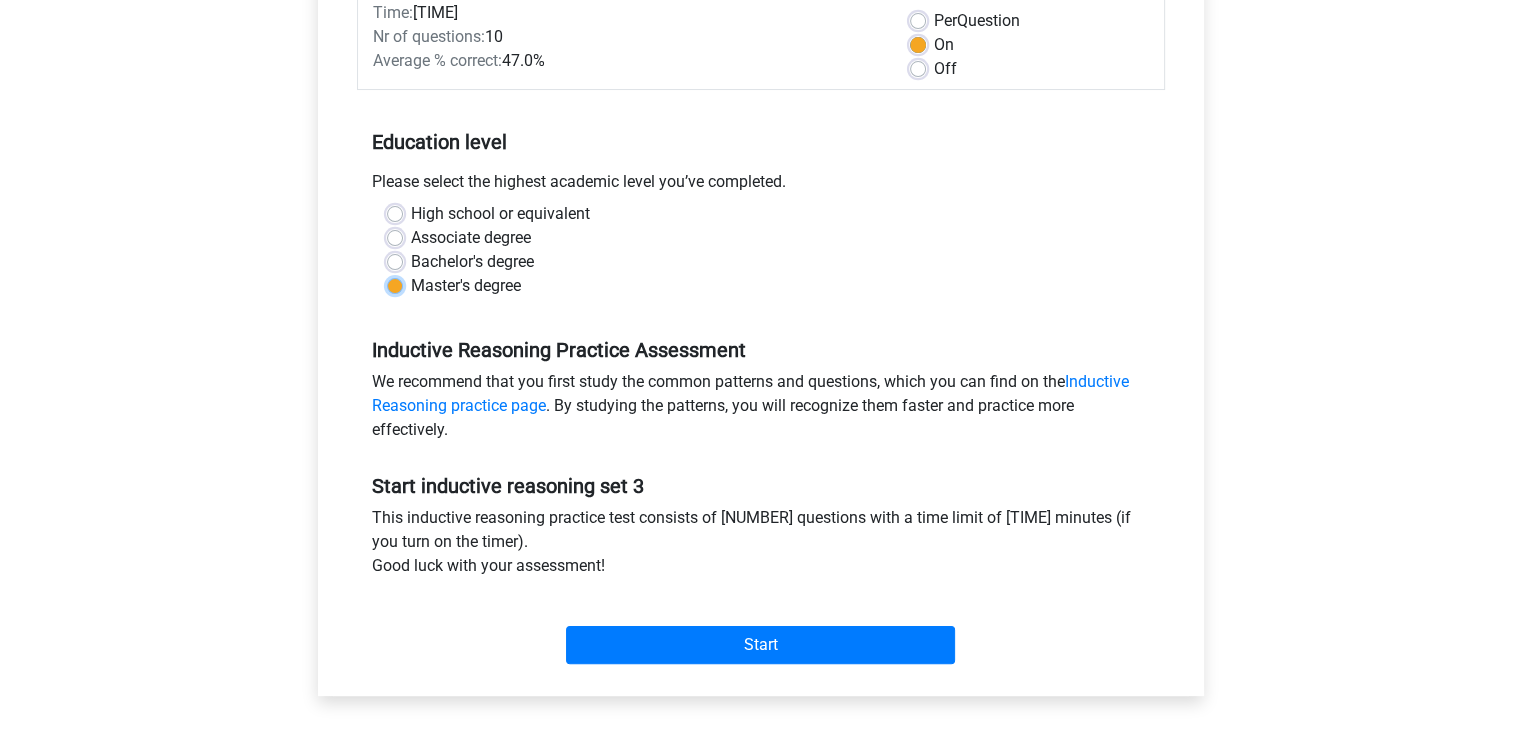 click on "Master's degree" at bounding box center [395, 284] 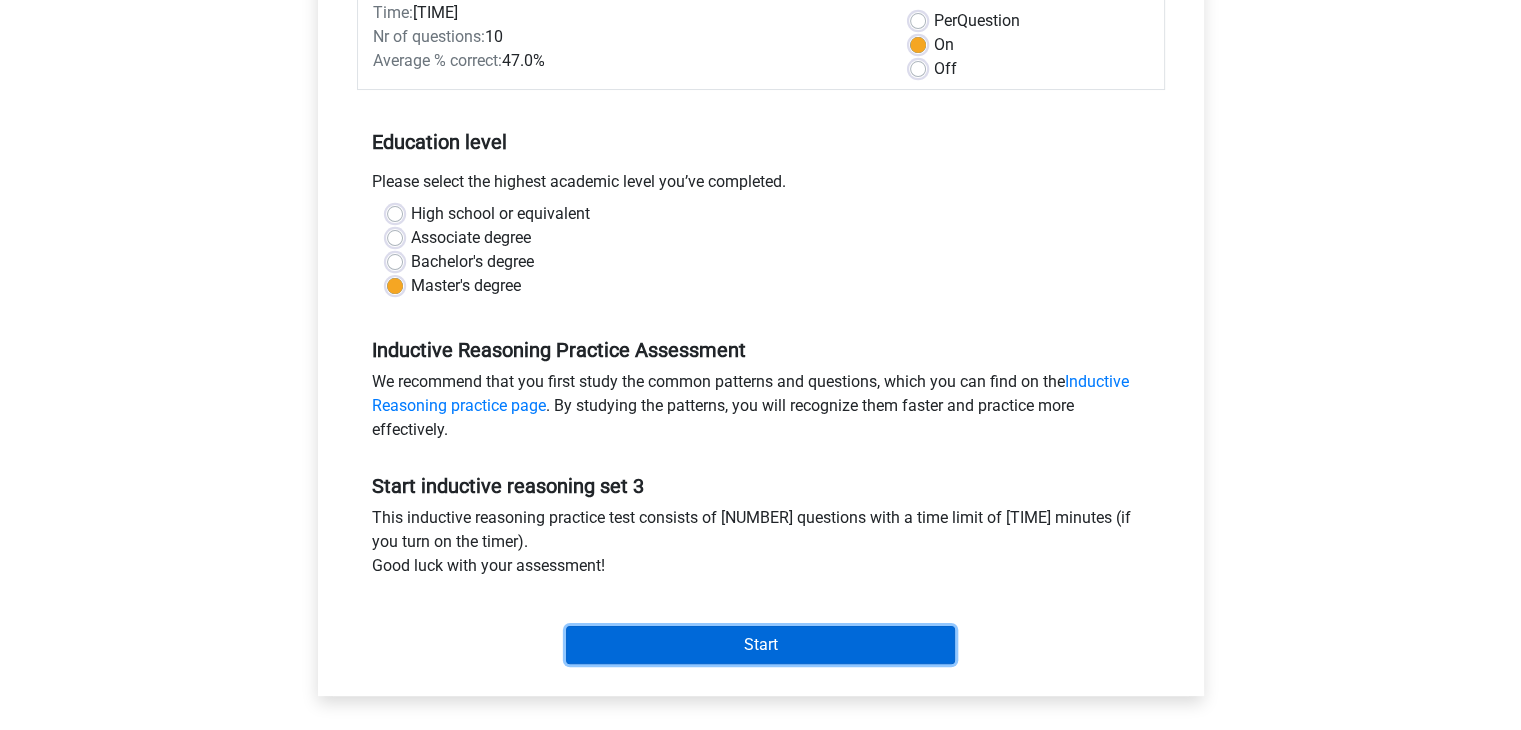 click on "Start" at bounding box center (760, 645) 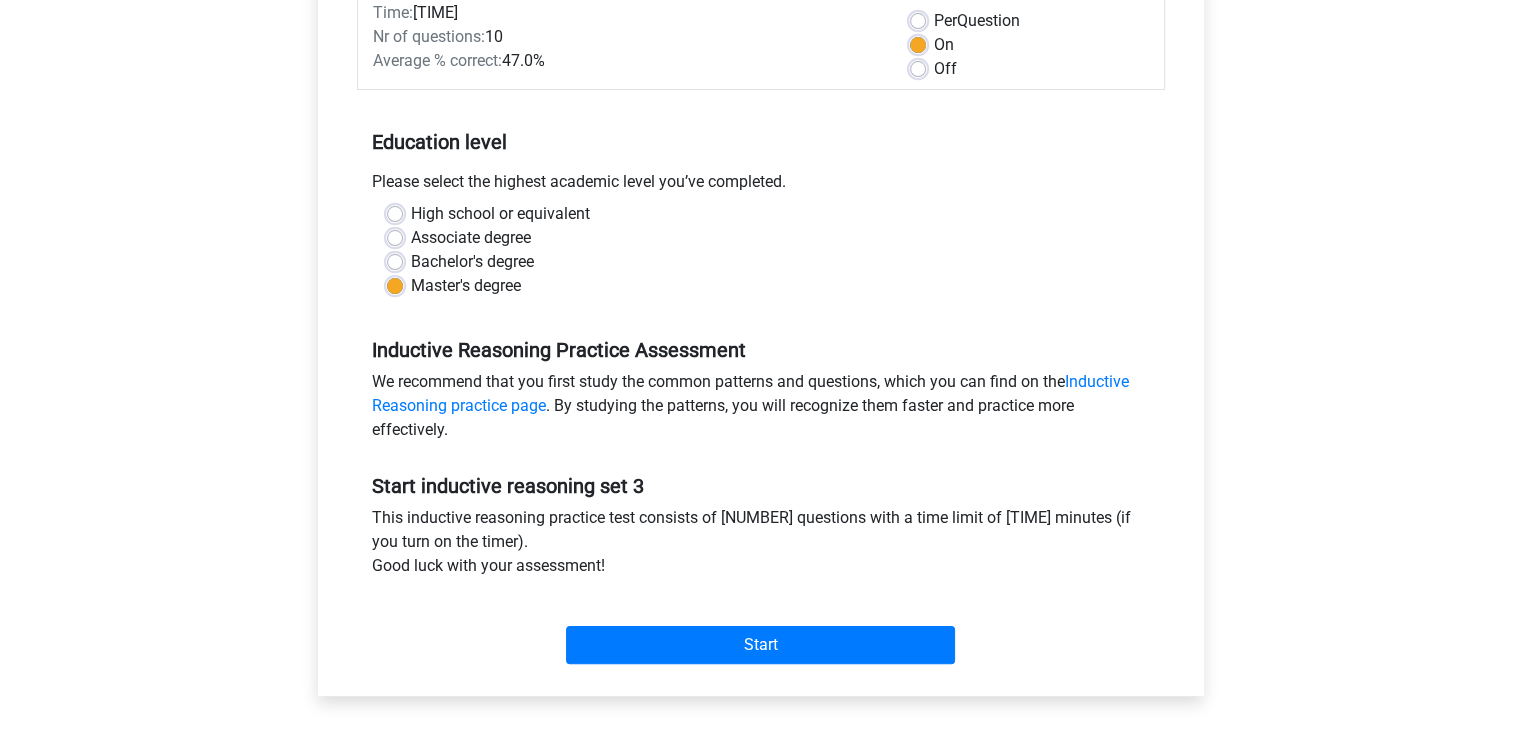 click on "High school or equivalent" at bounding box center [500, 214] 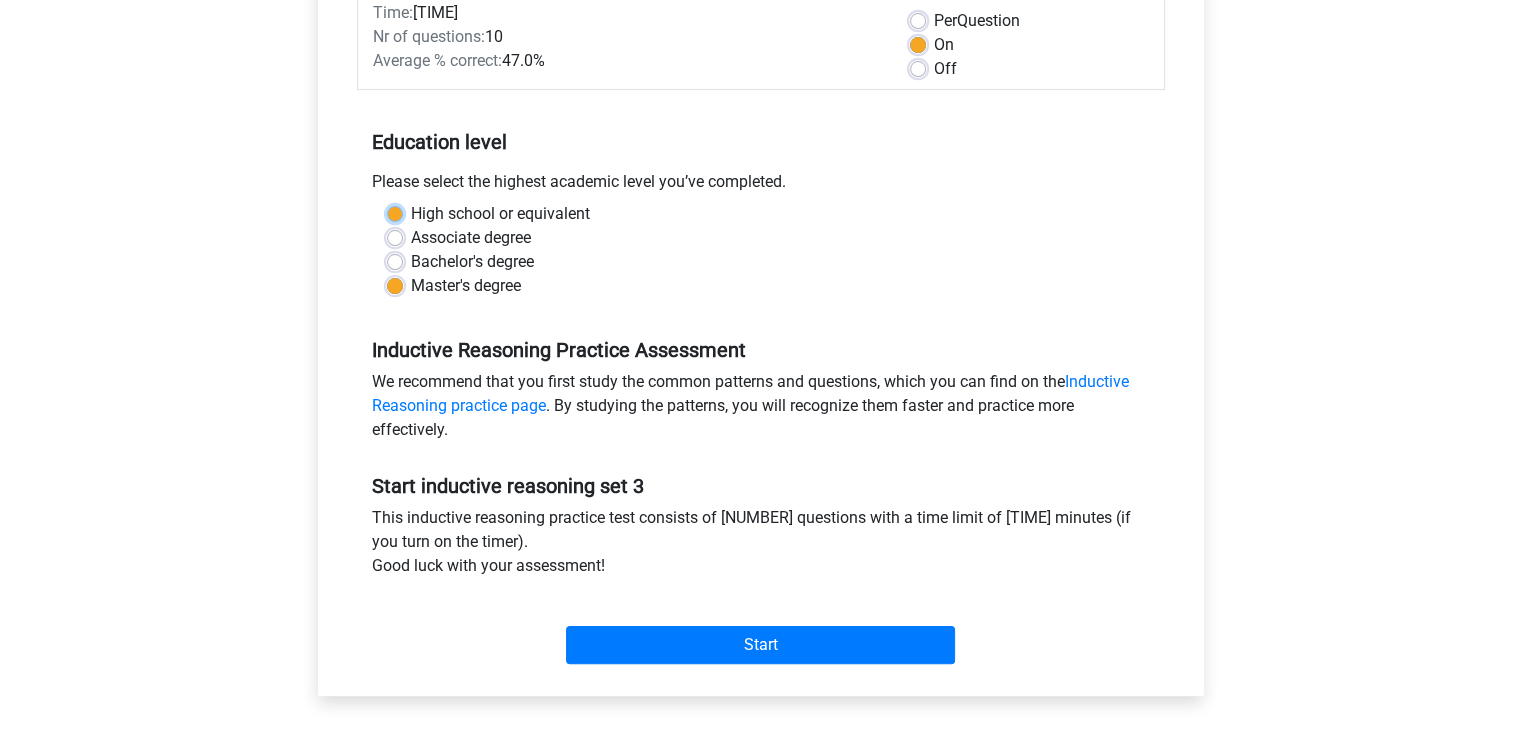 click on "High school or equivalent" at bounding box center (395, 212) 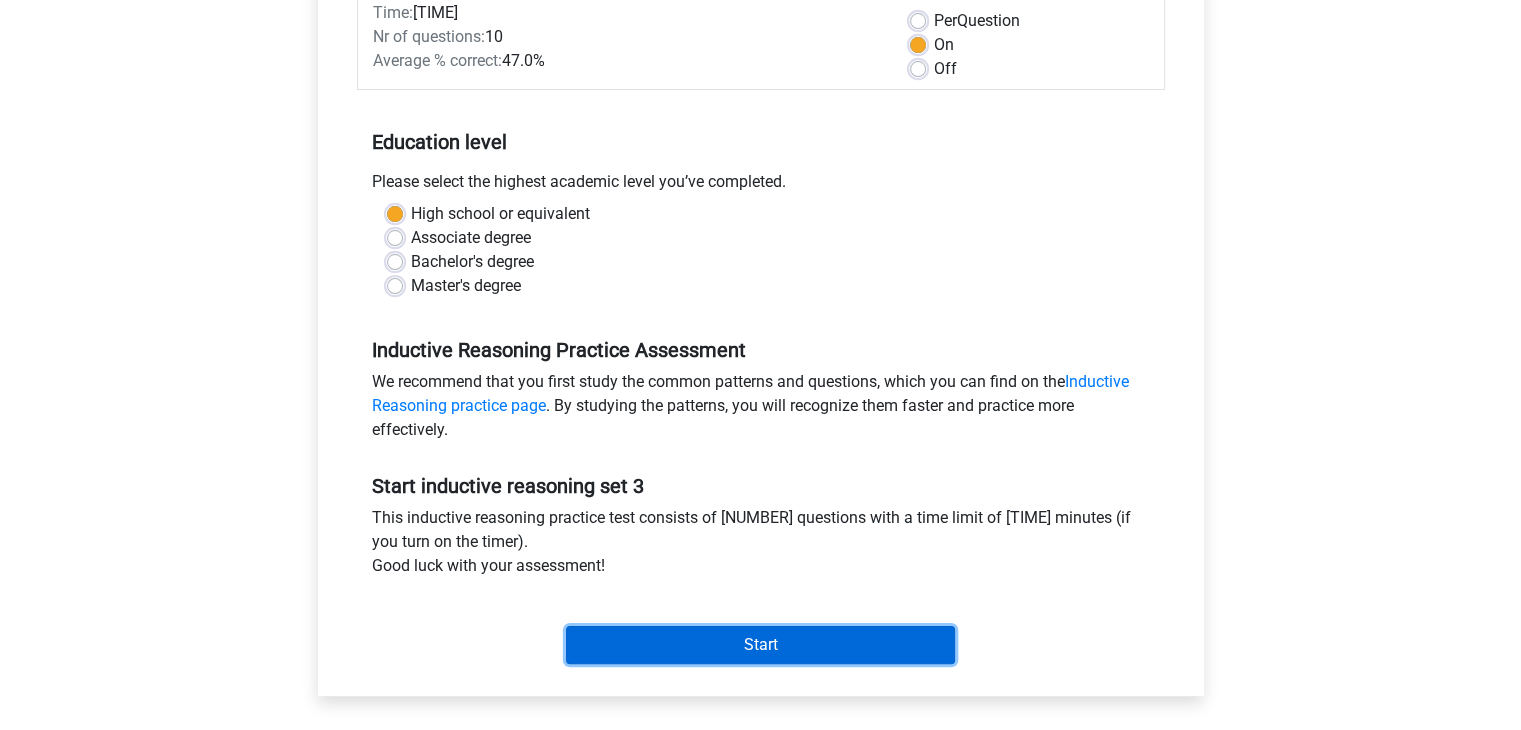 click on "Start" at bounding box center (760, 645) 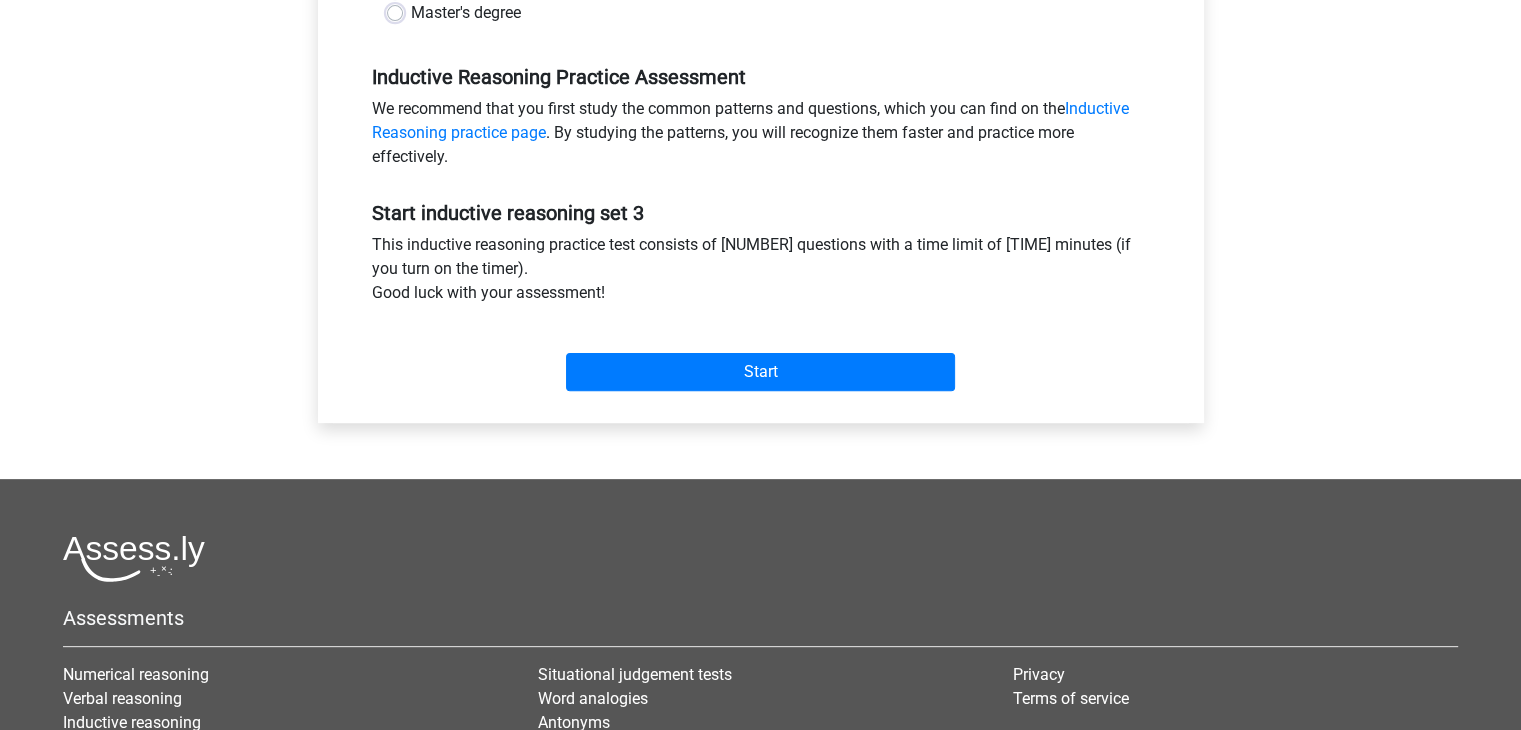 scroll, scrollTop: 600, scrollLeft: 0, axis: vertical 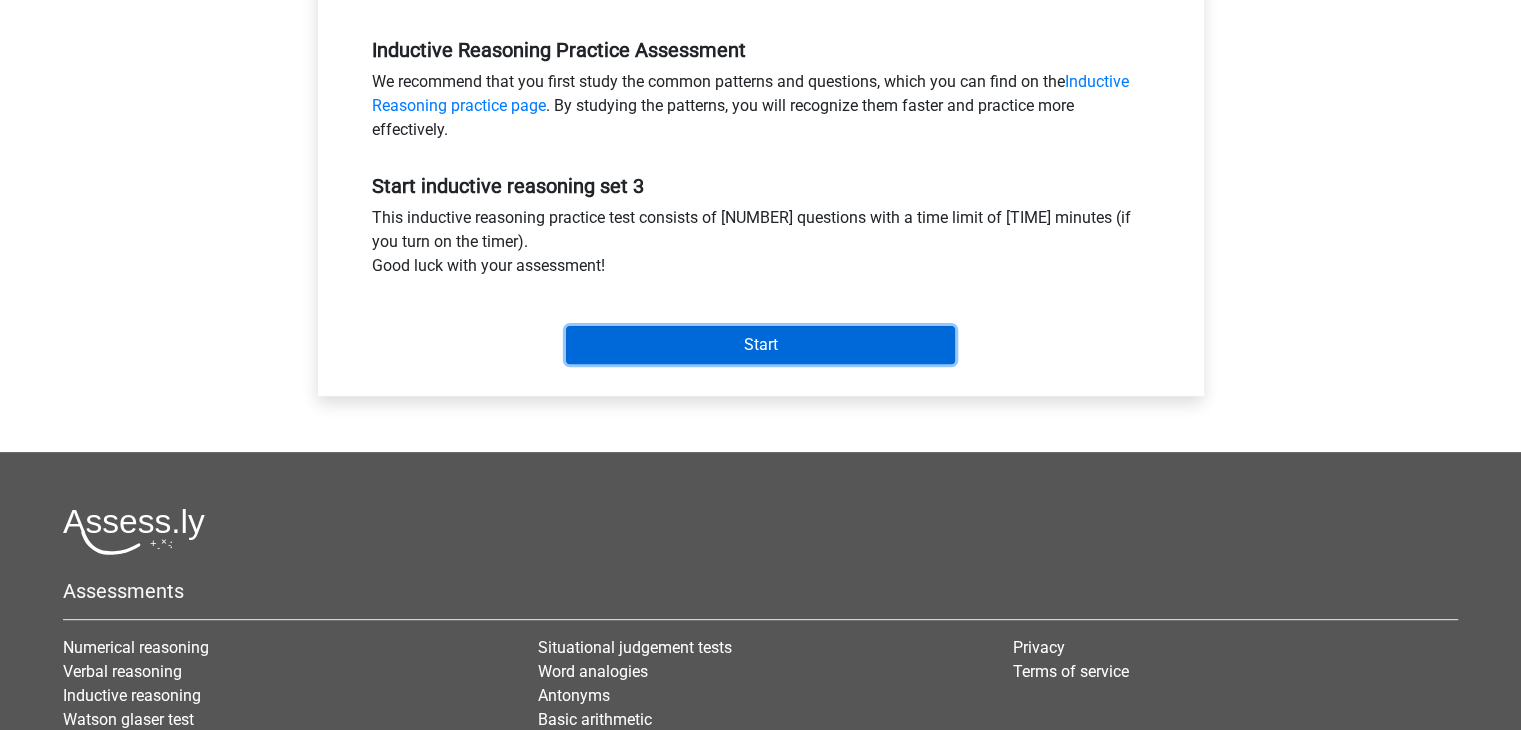 click on "Start" at bounding box center (760, 345) 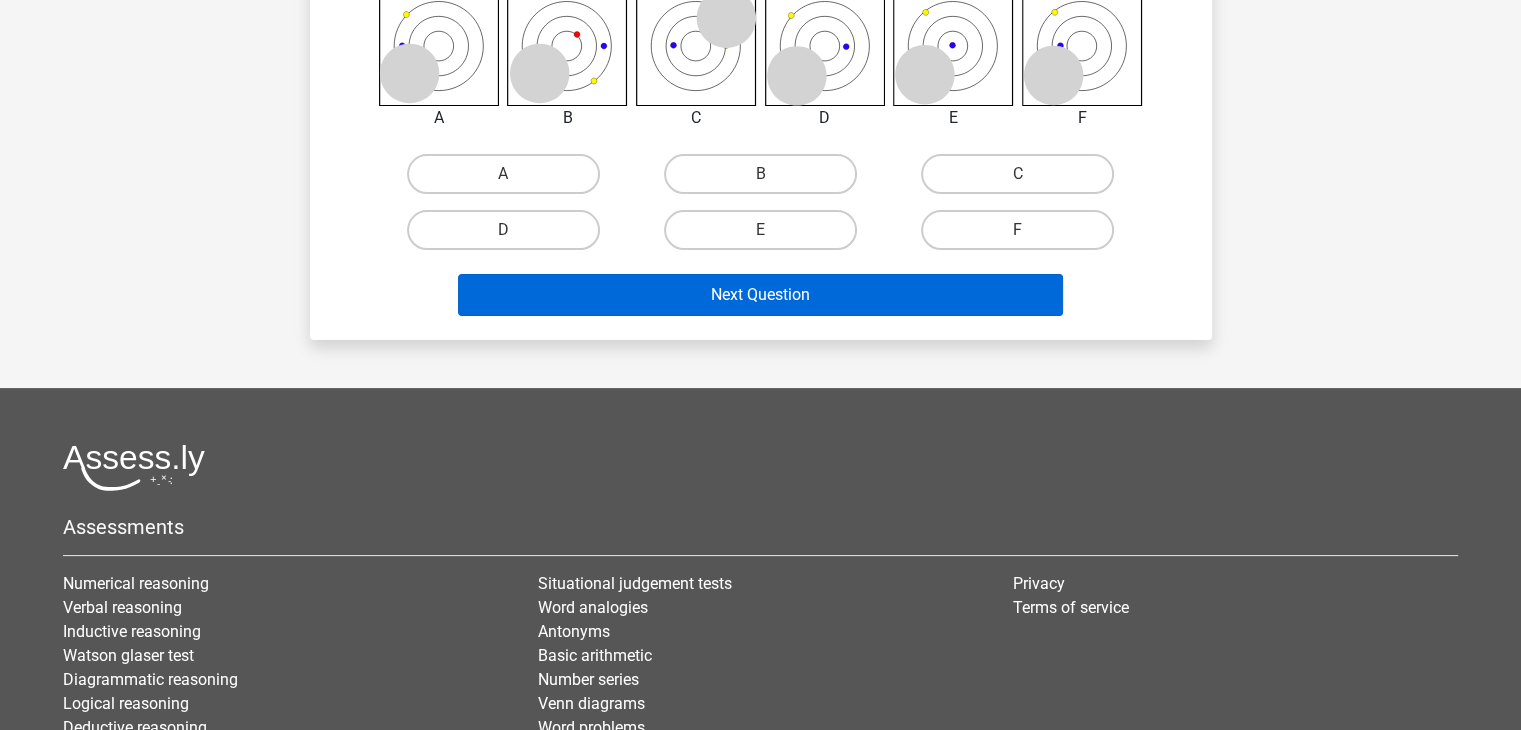 scroll, scrollTop: 500, scrollLeft: 0, axis: vertical 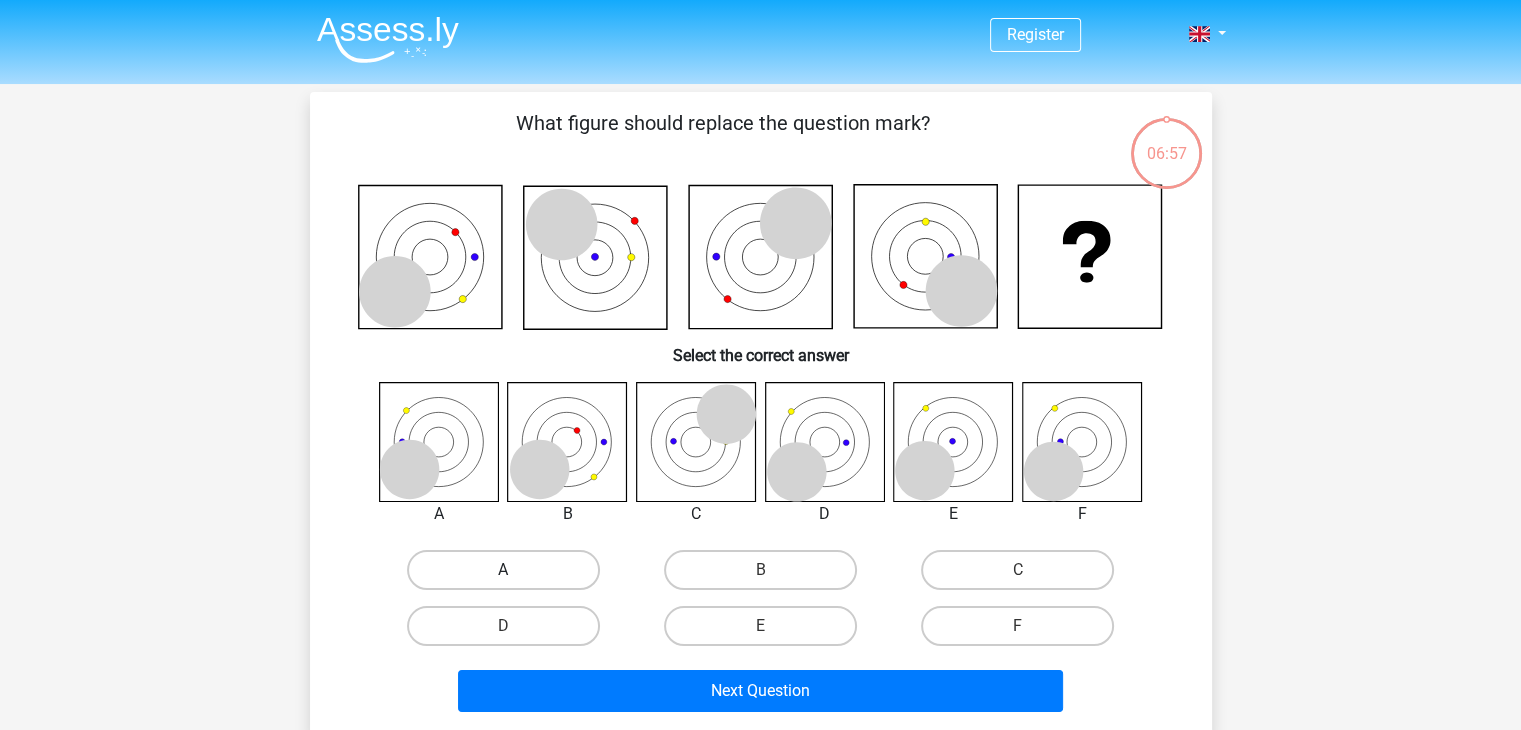 drag, startPoint x: 528, startPoint y: 569, endPoint x: 560, endPoint y: 587, distance: 36.71512 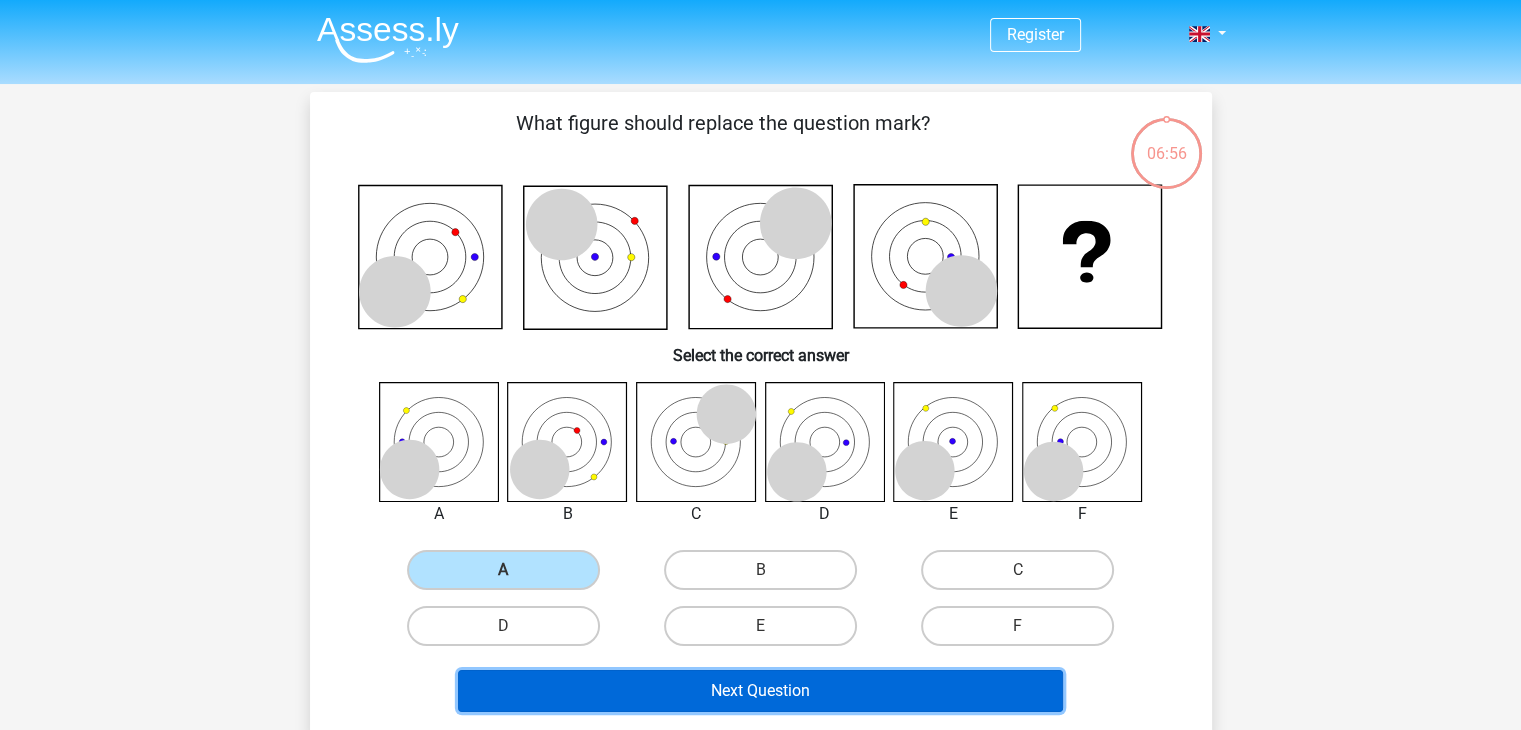 click on "Next Question" at bounding box center [760, 691] 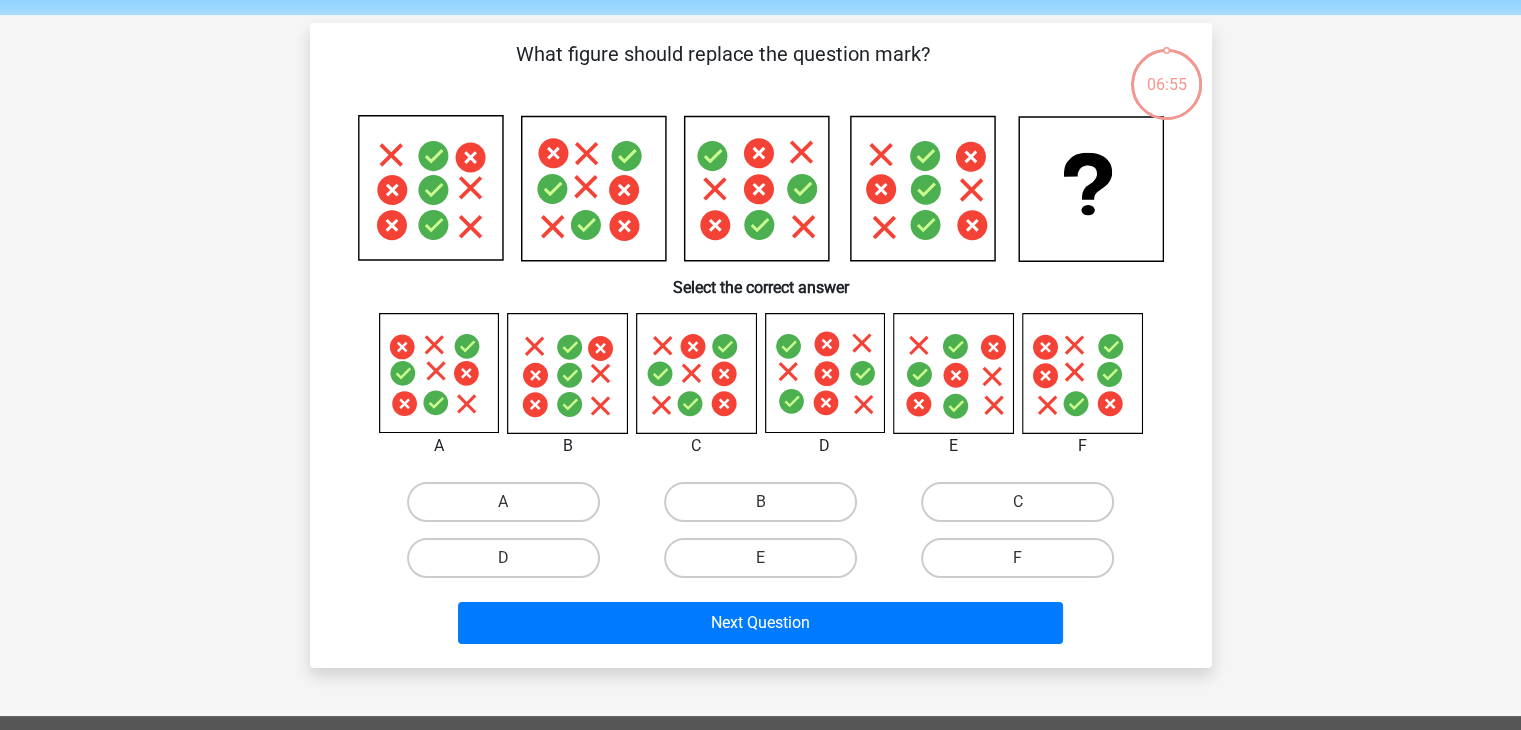 scroll, scrollTop: 92, scrollLeft: 0, axis: vertical 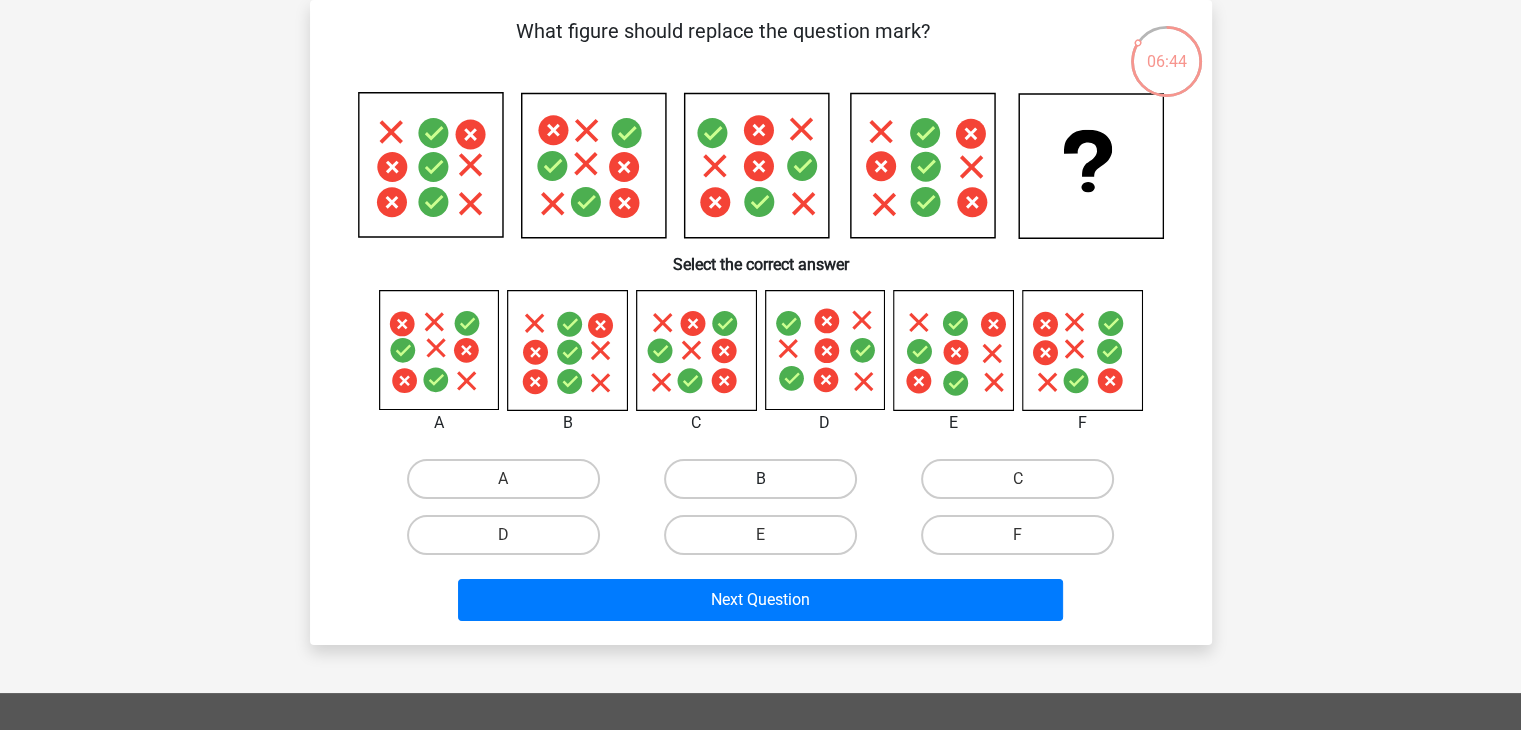 click on "B" at bounding box center (760, 479) 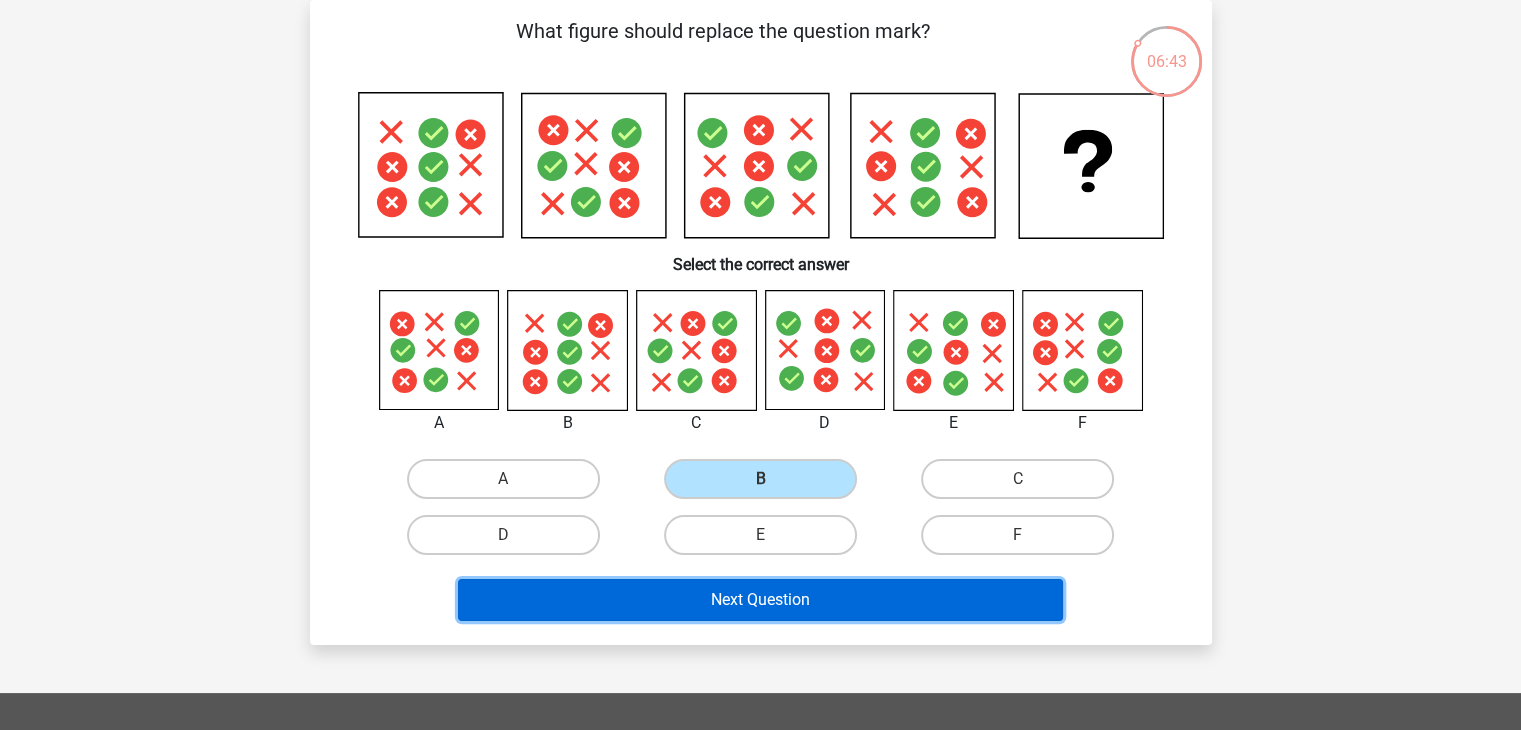 click on "Next Question" at bounding box center (760, 600) 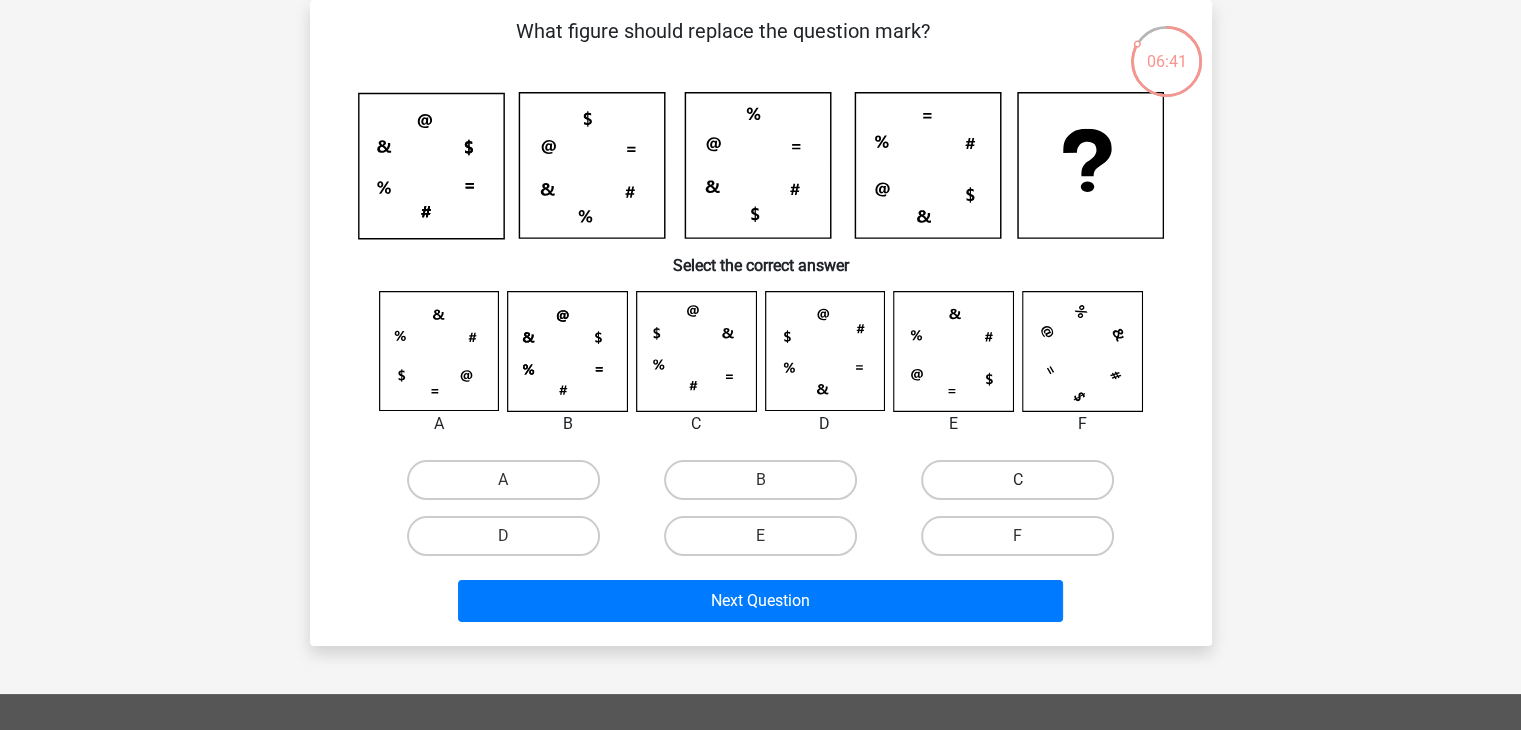 click on "C" at bounding box center (1017, 480) 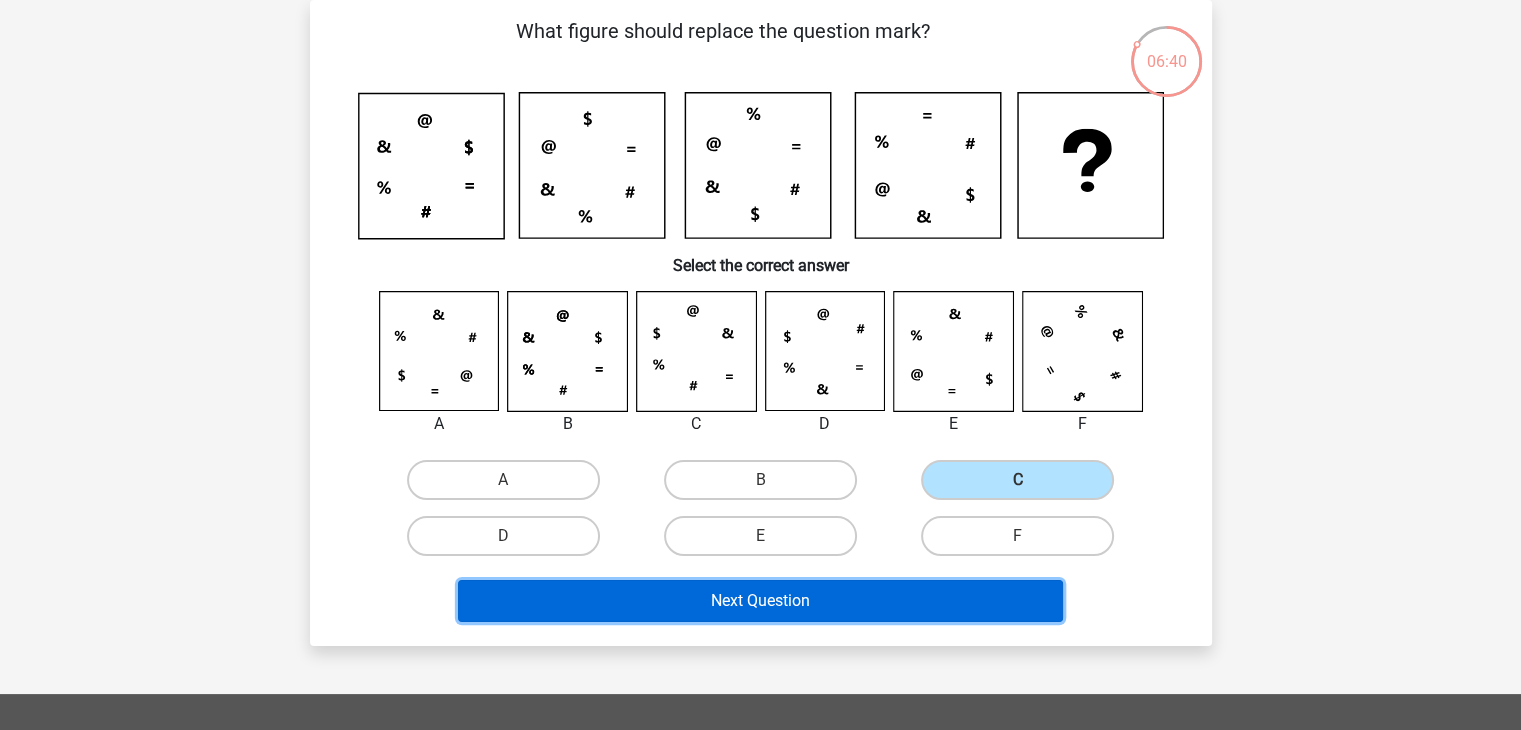 click on "Next Question" at bounding box center (760, 601) 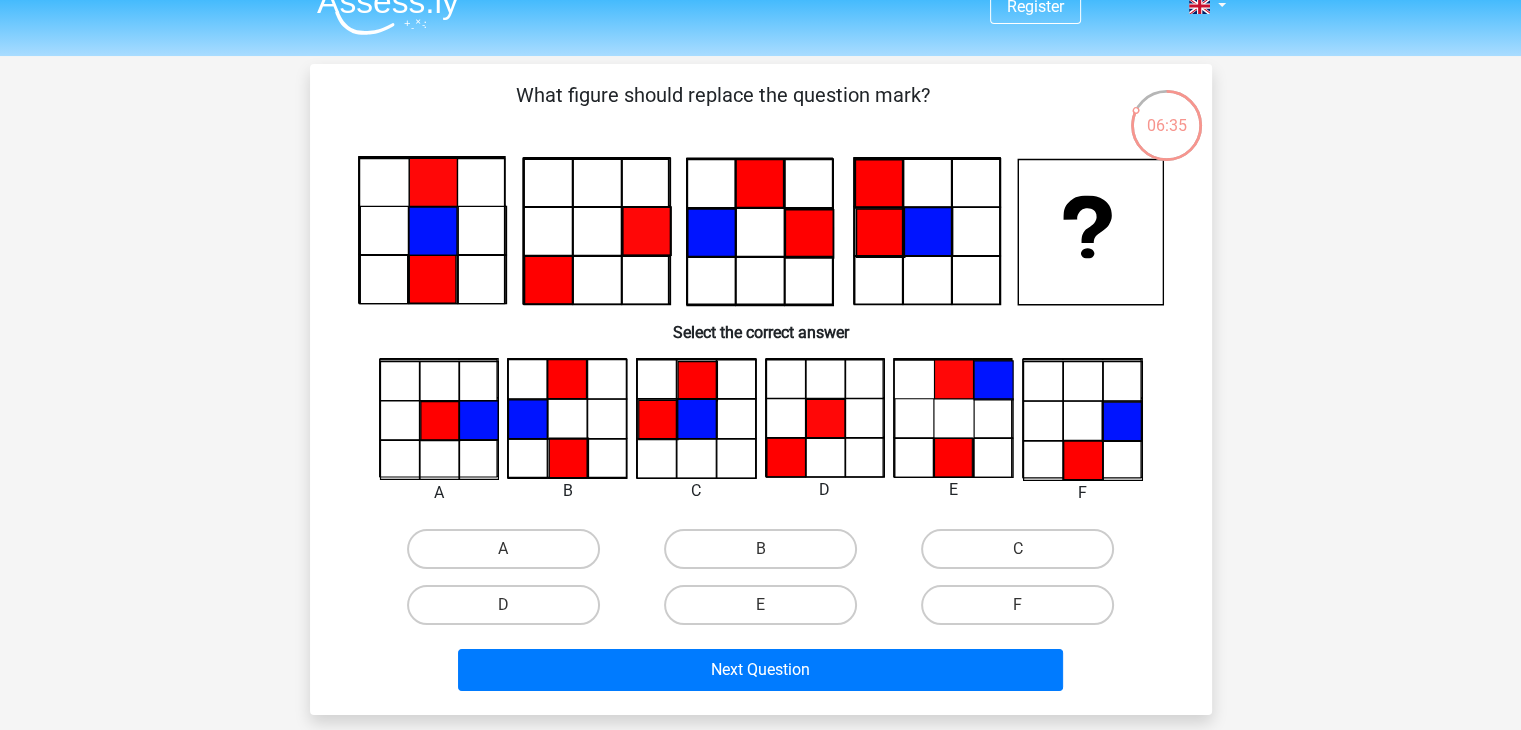 scroll, scrollTop: 0, scrollLeft: 0, axis: both 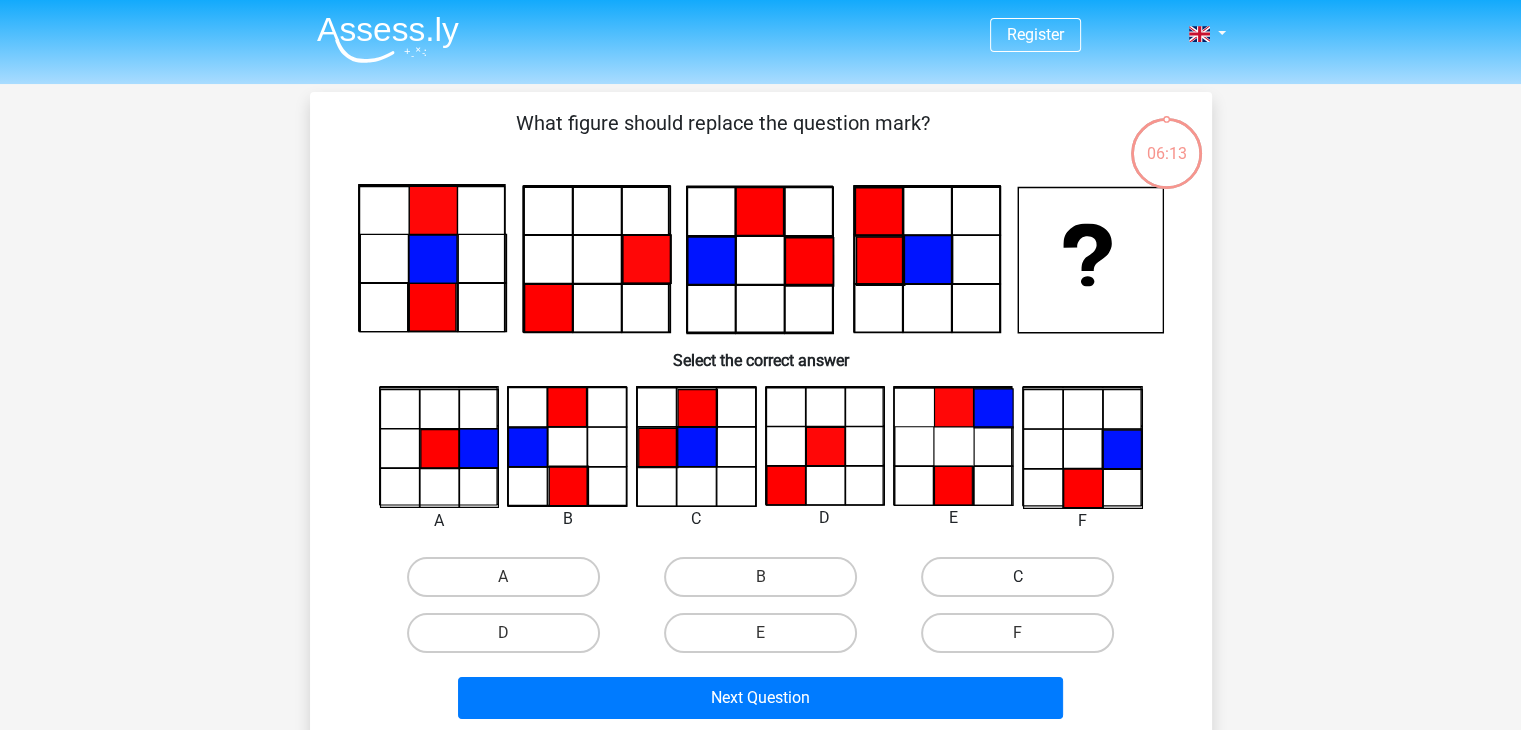 click on "C" at bounding box center [1017, 577] 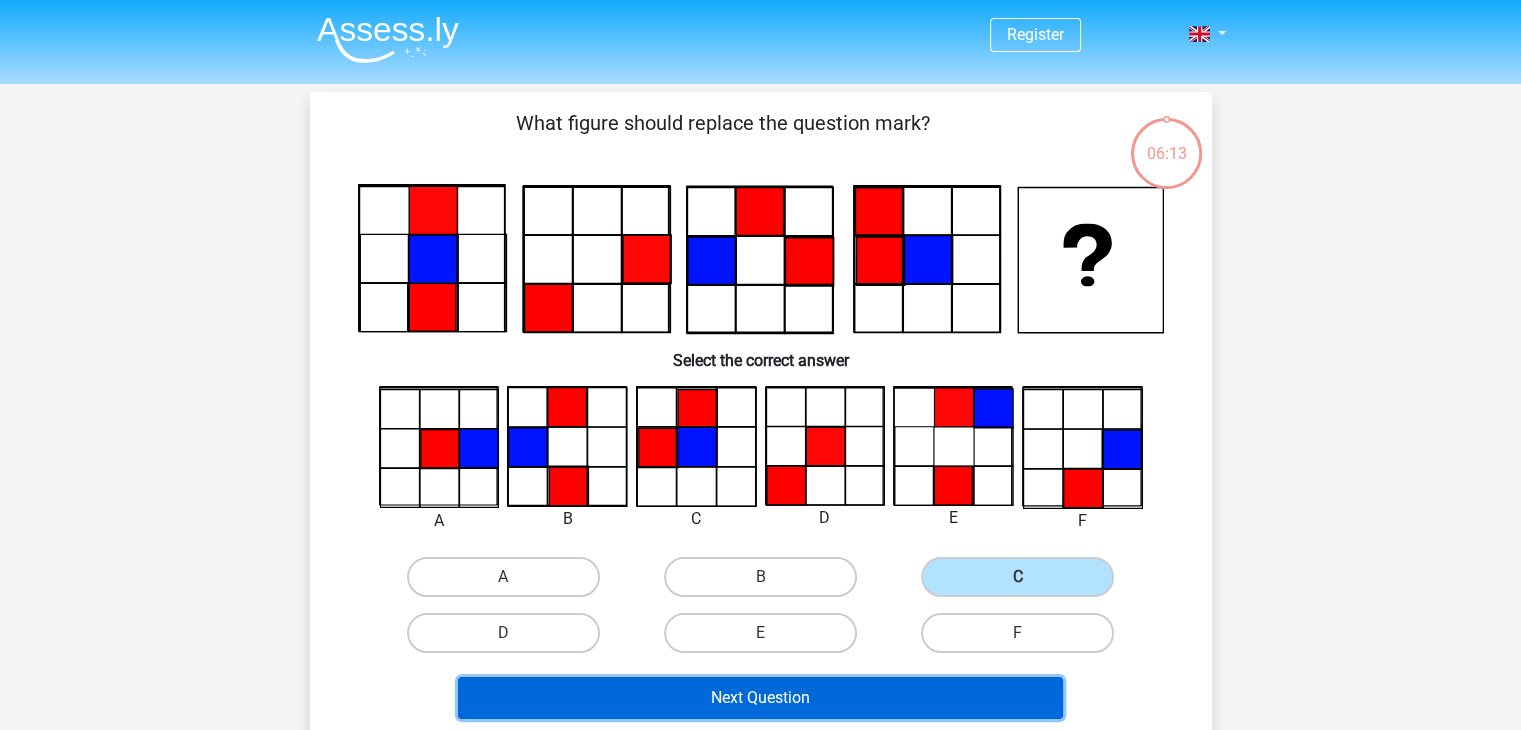 click on "Next Question" at bounding box center (760, 698) 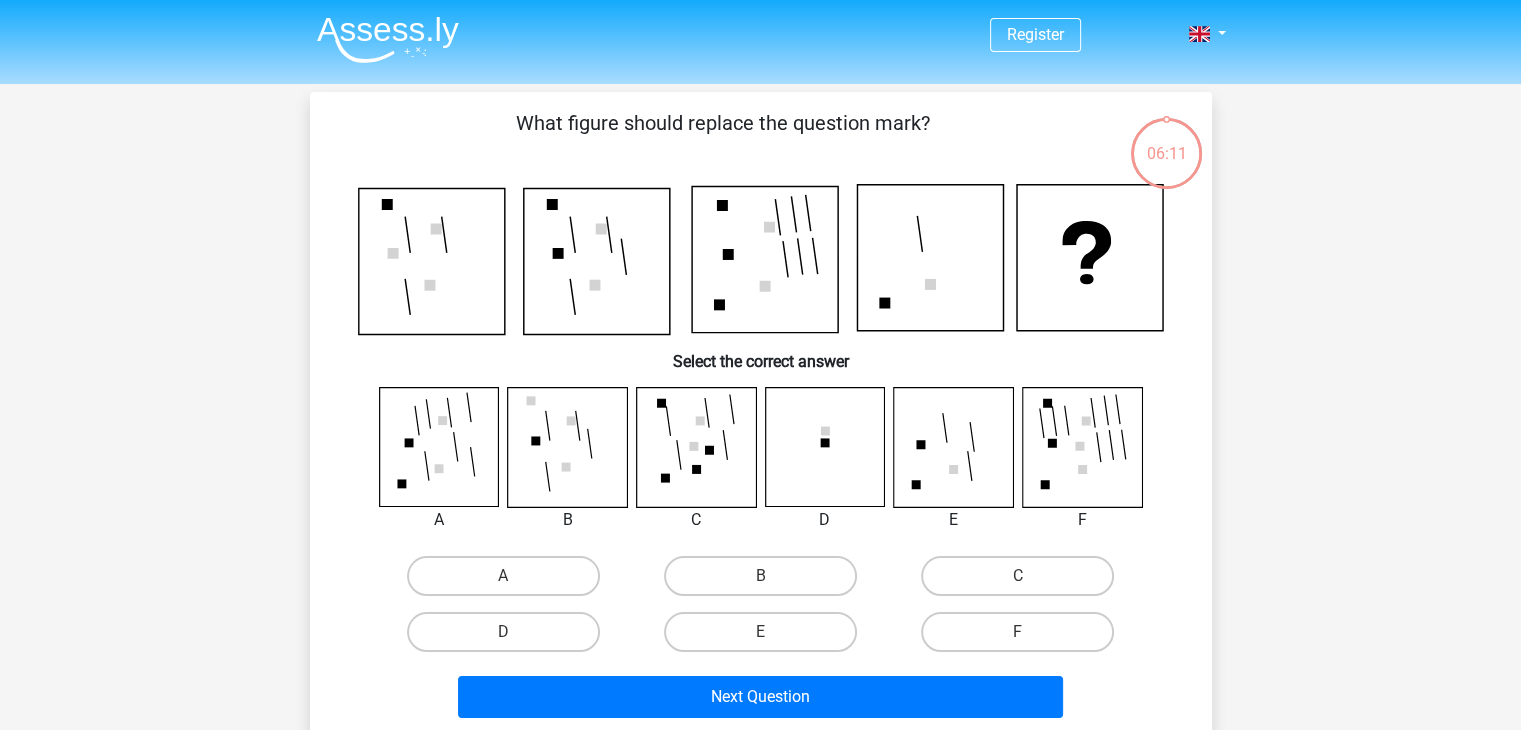 scroll, scrollTop: 92, scrollLeft: 0, axis: vertical 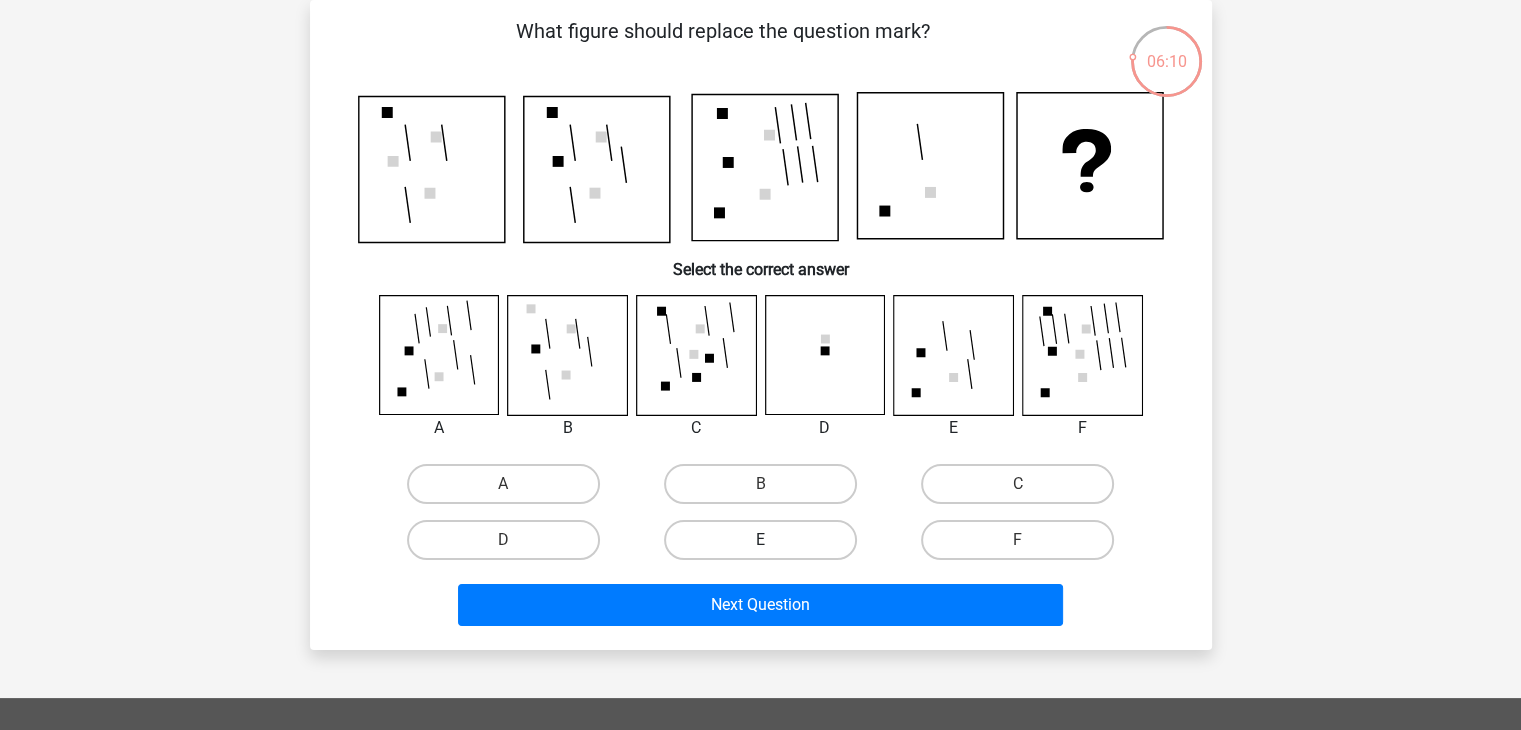 click on "E" at bounding box center [760, 540] 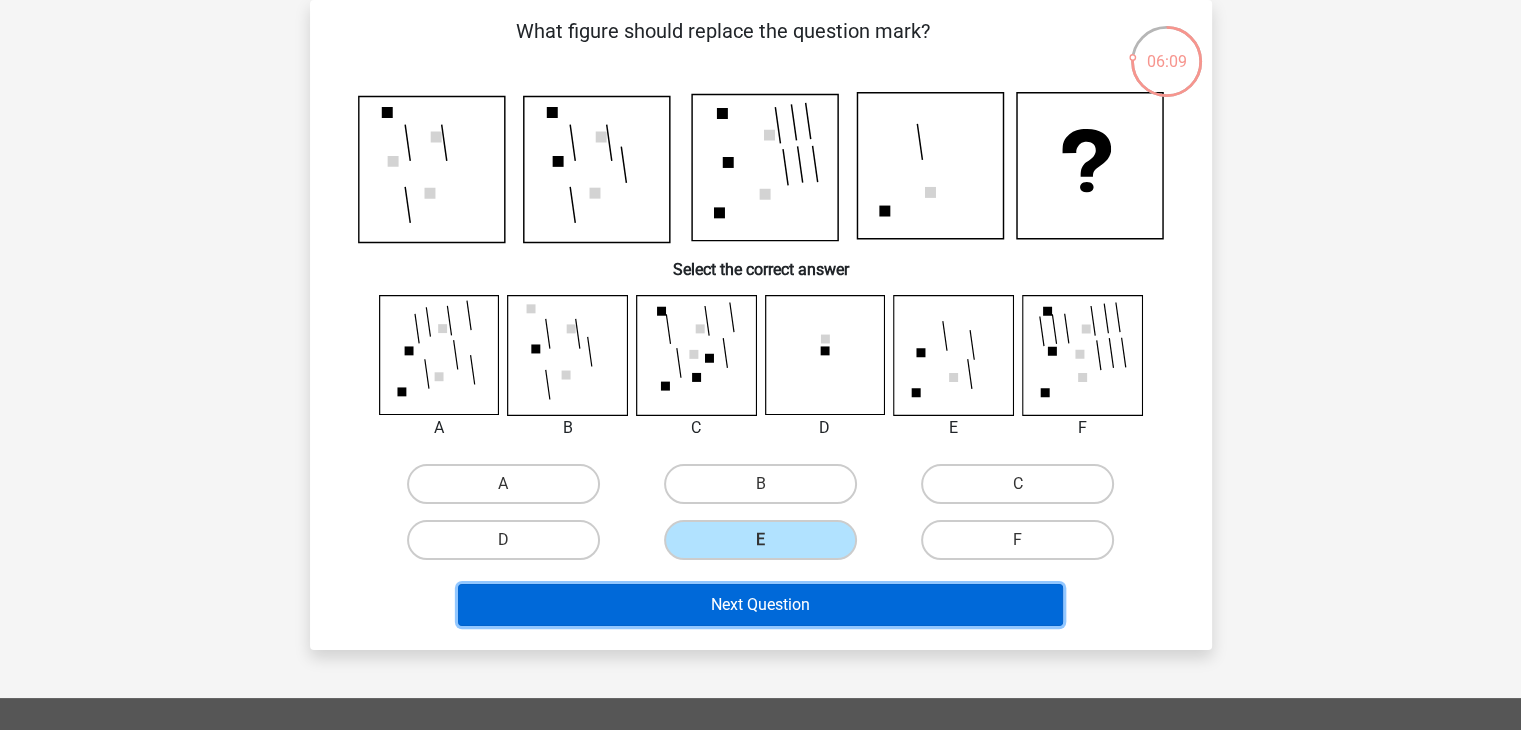 click on "Next Question" at bounding box center [760, 605] 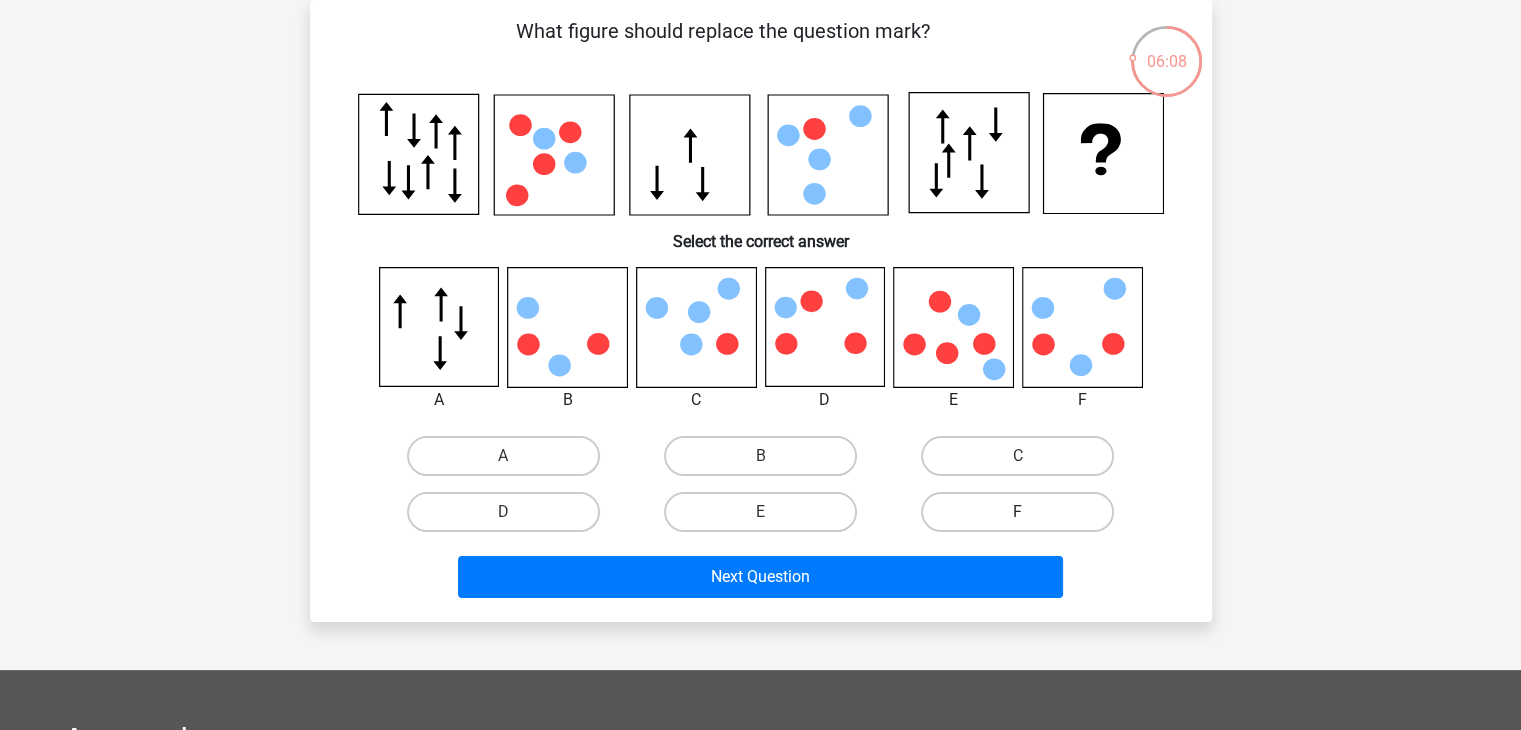 click on "F" at bounding box center [1017, 512] 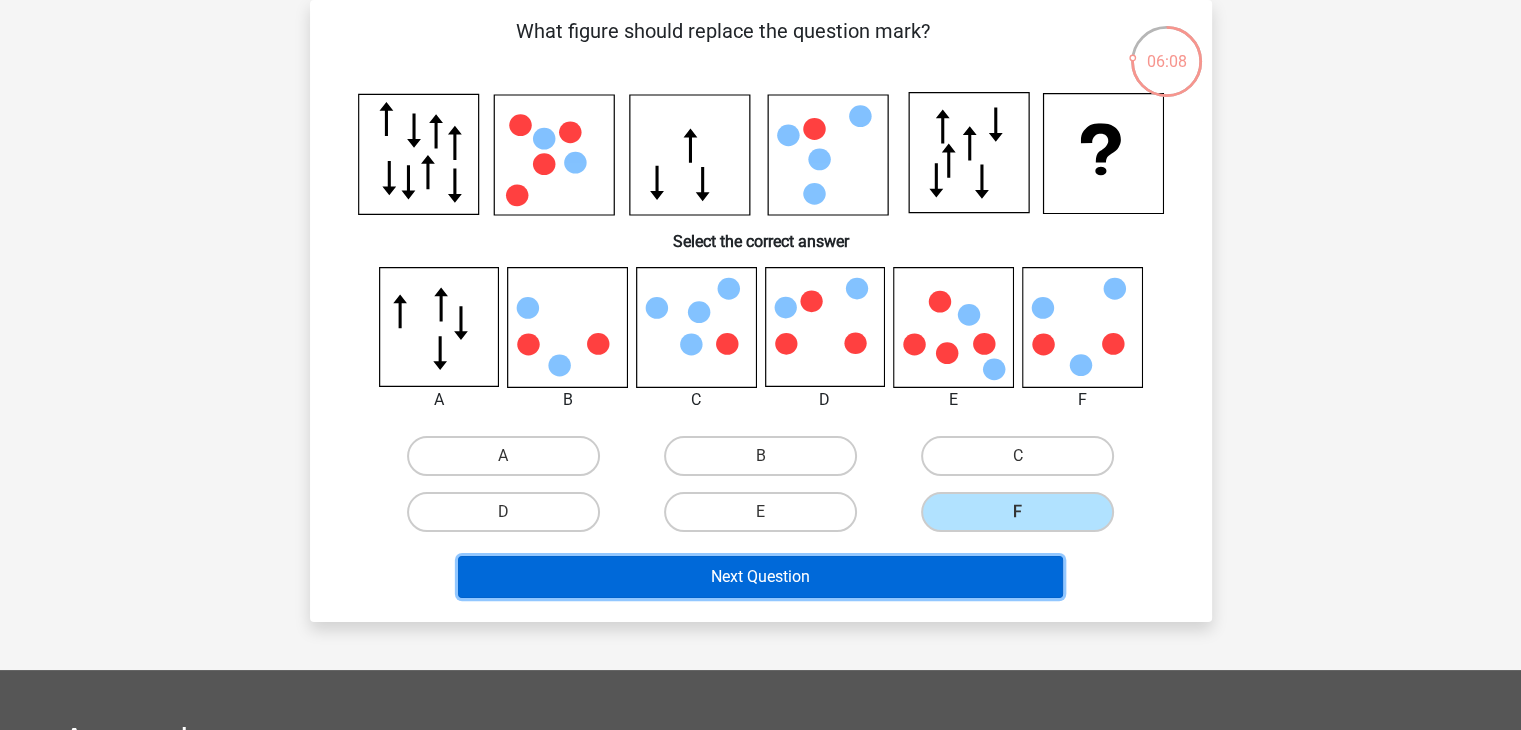click on "Next Question" at bounding box center (760, 577) 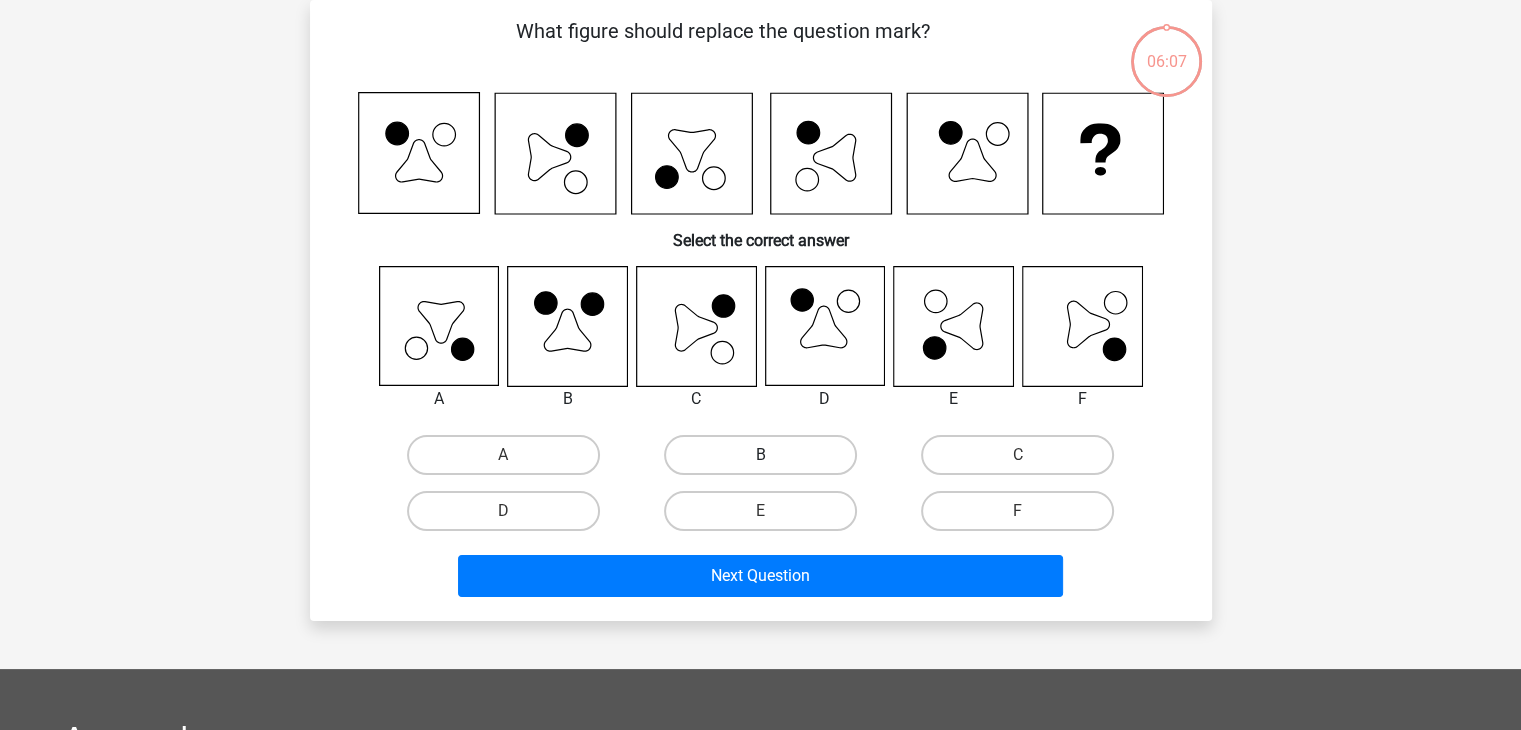 click on "B" at bounding box center (760, 455) 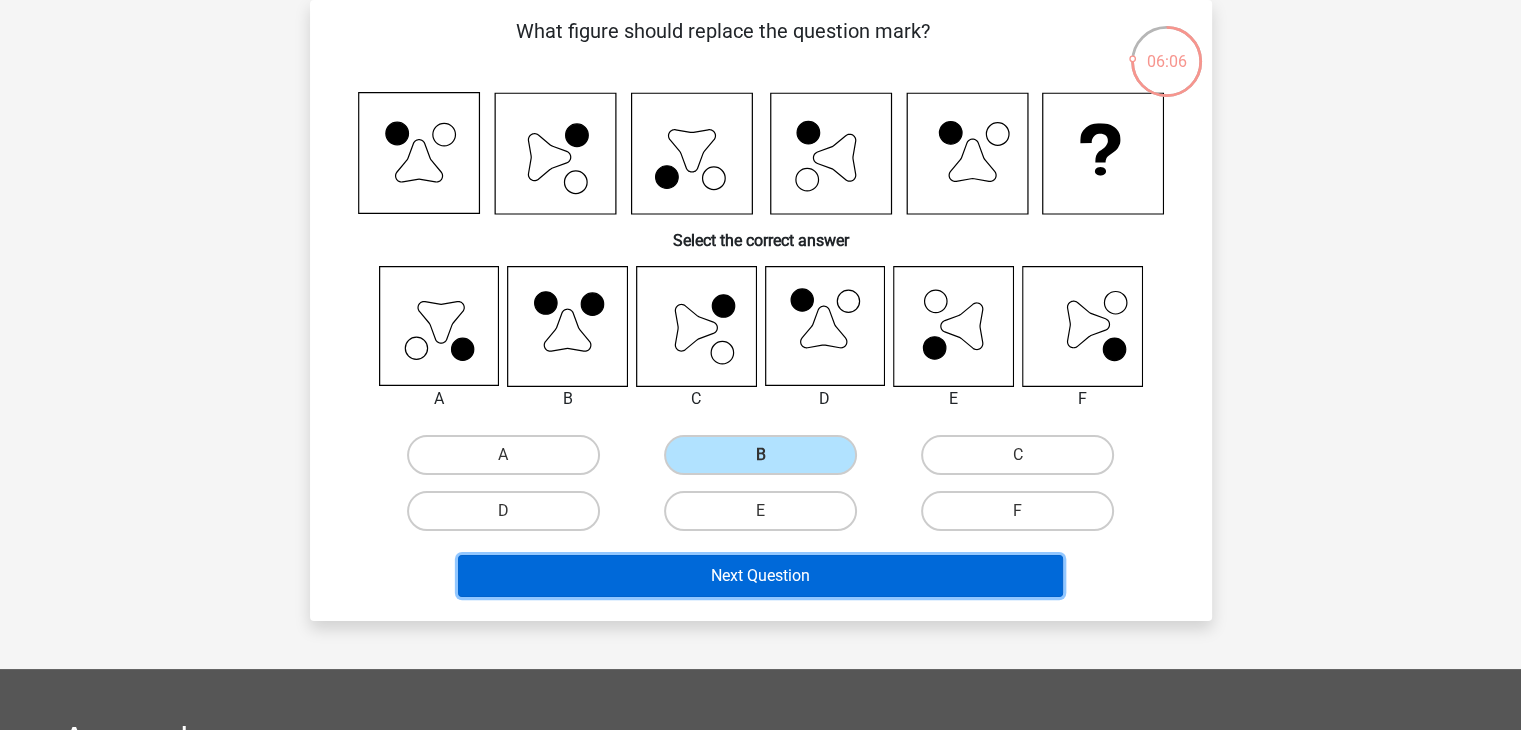 click on "Next Question" at bounding box center [760, 576] 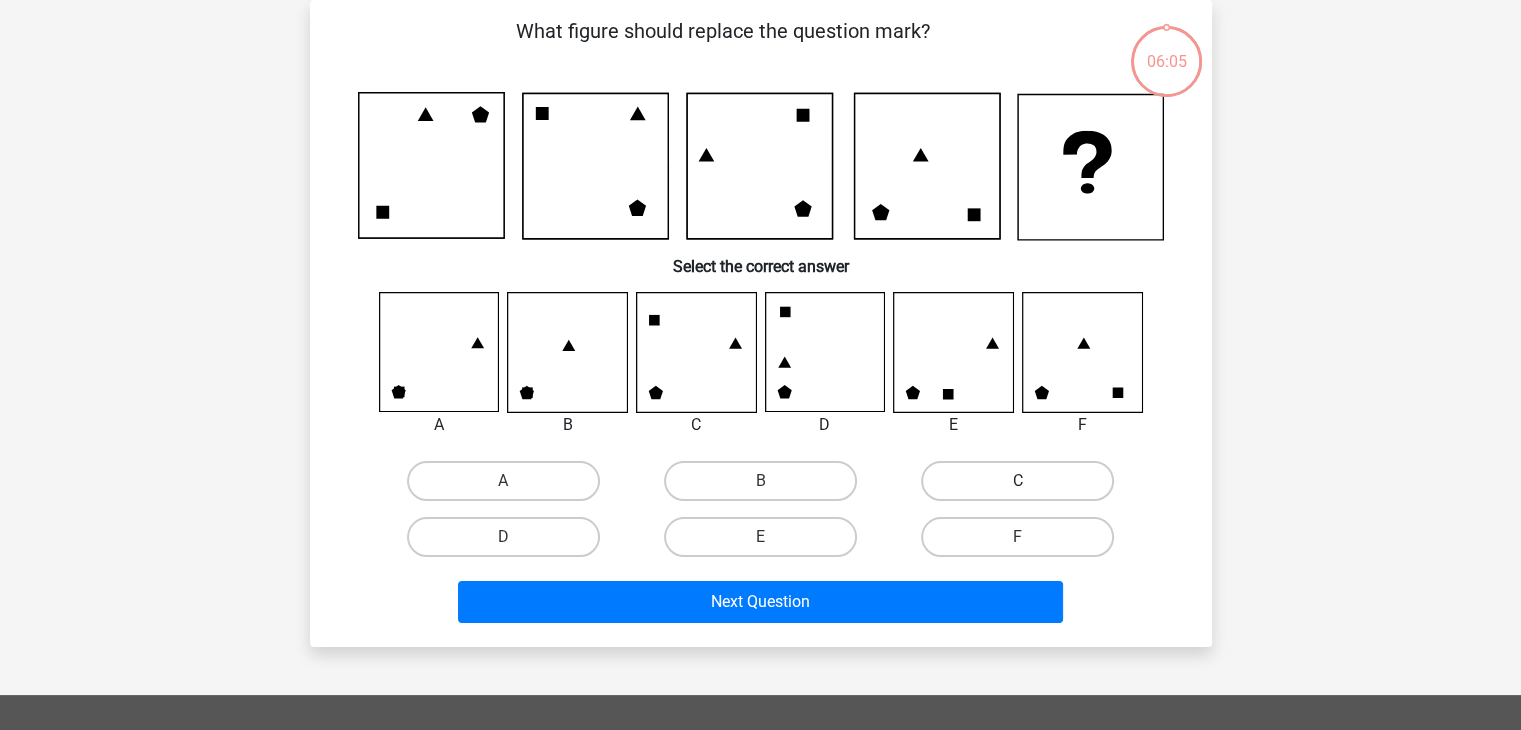 click on "C" at bounding box center [1017, 481] 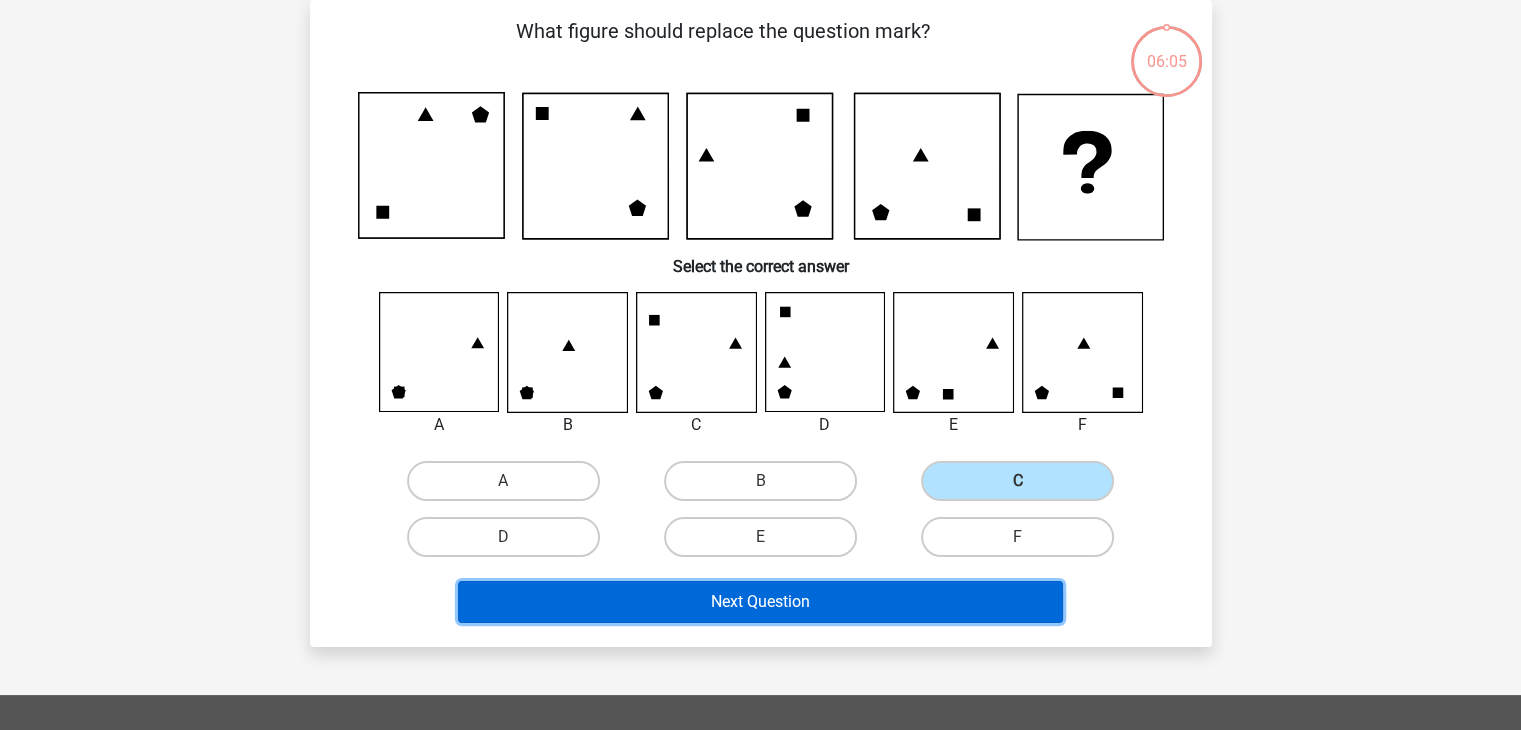 click on "Next Question" at bounding box center (760, 602) 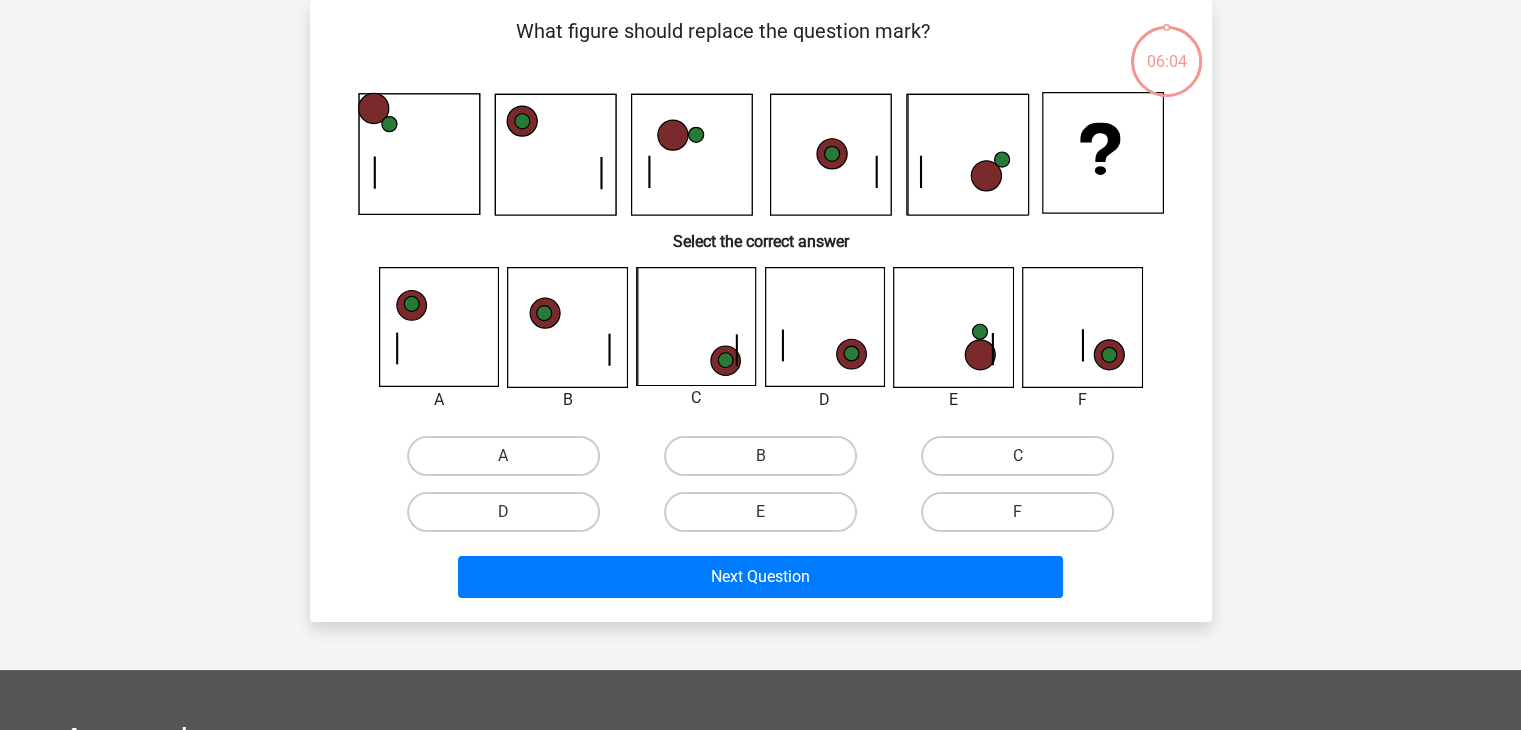 click on "E" at bounding box center (760, 512) 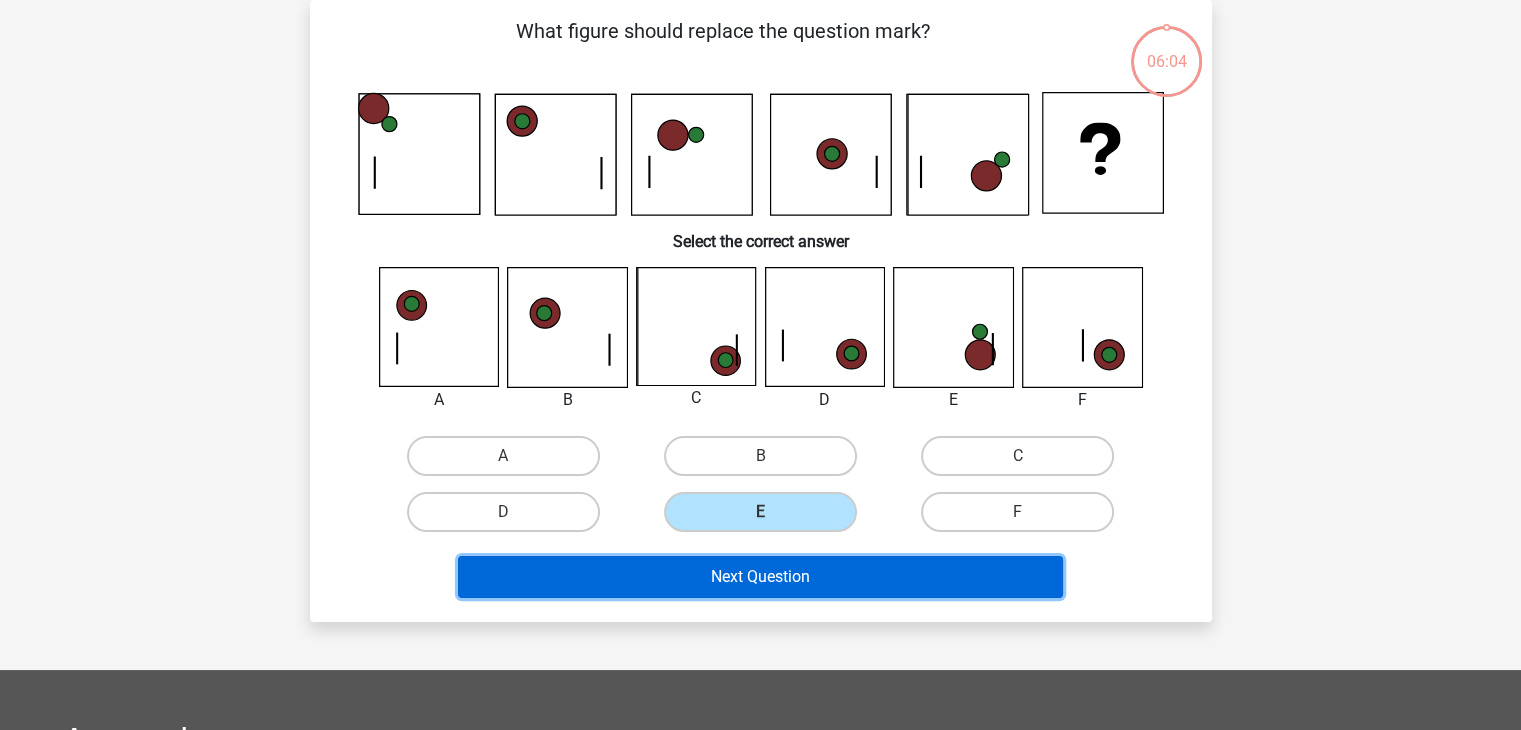 click on "Next Question" at bounding box center (760, 577) 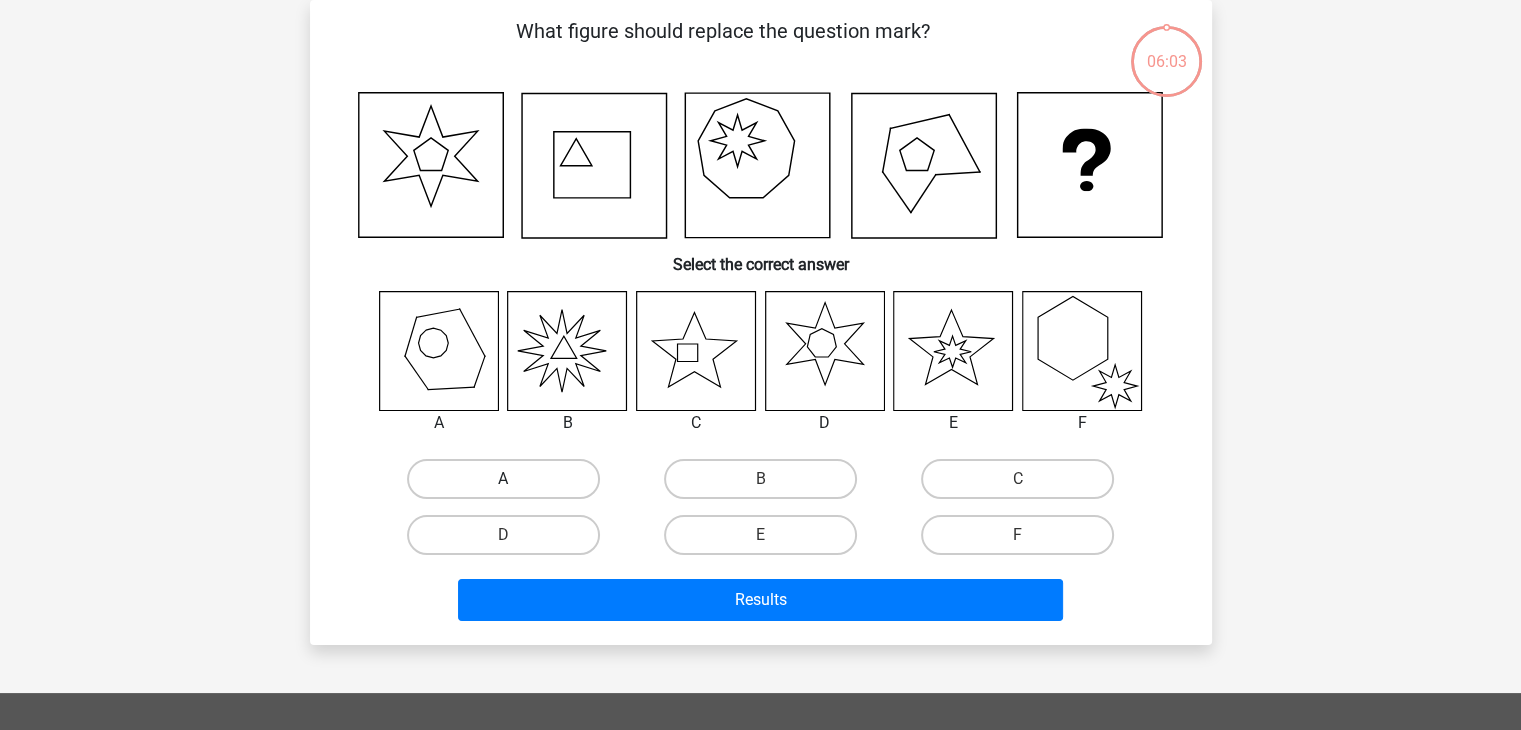 drag, startPoint x: 503, startPoint y: 480, endPoint x: 515, endPoint y: 493, distance: 17.691807 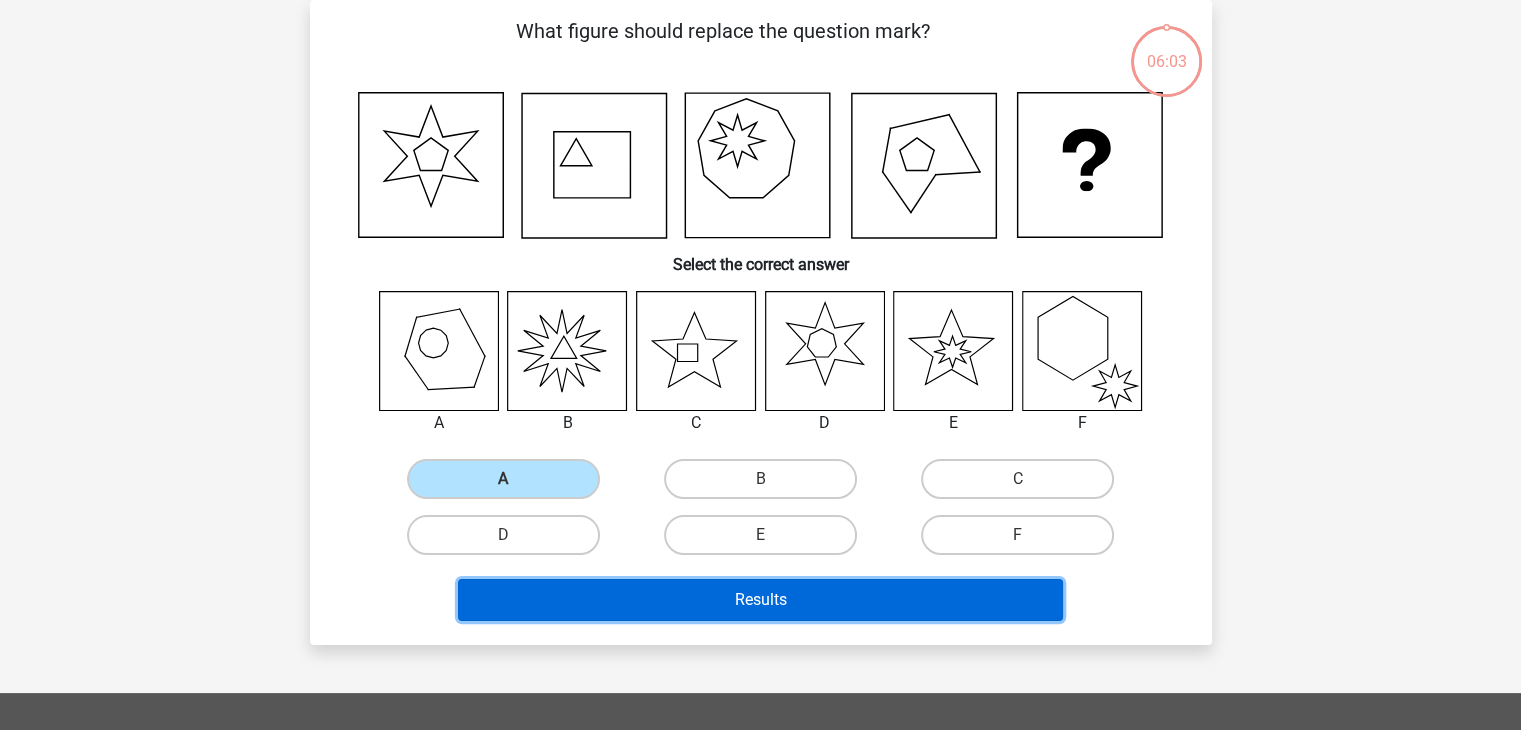 click on "Results" at bounding box center (760, 600) 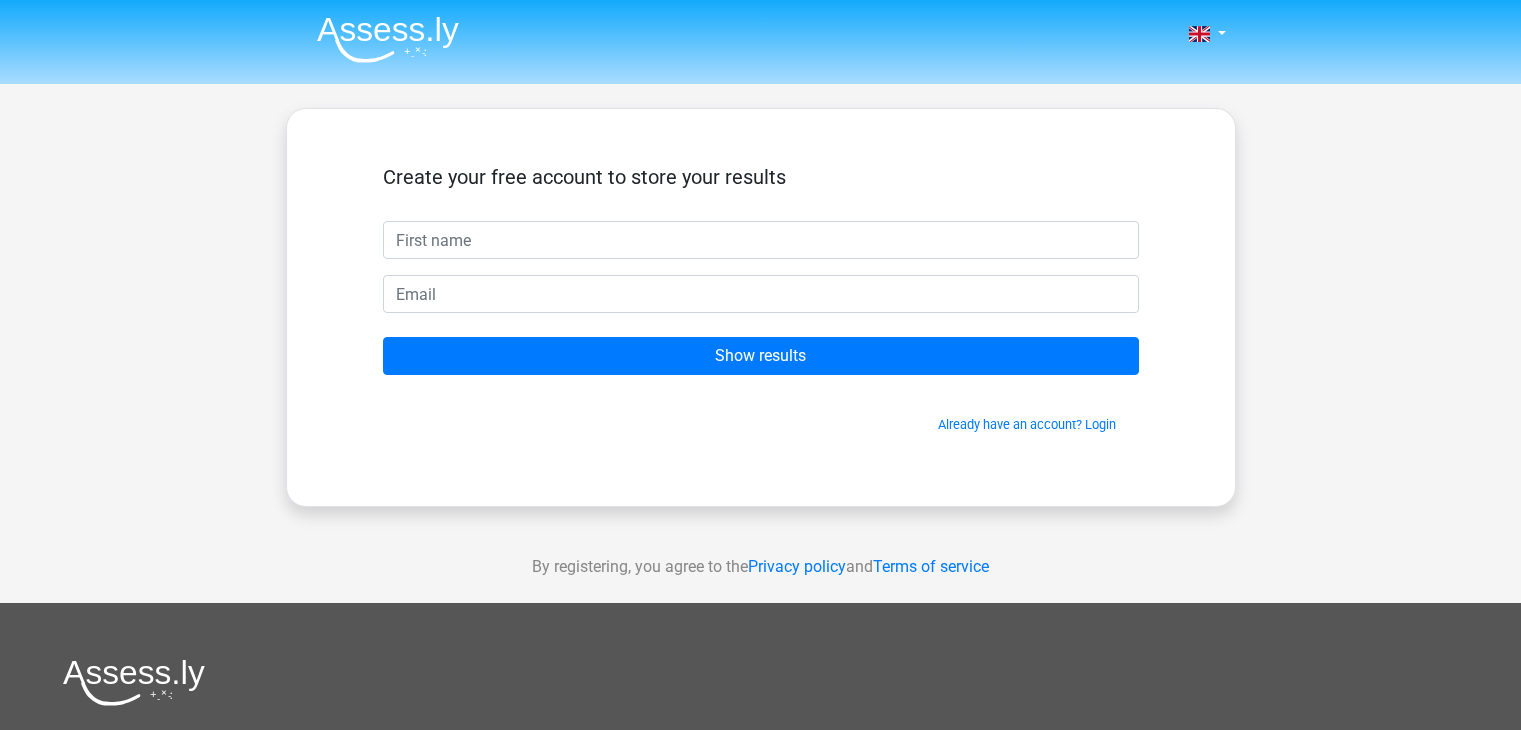 scroll, scrollTop: 0, scrollLeft: 0, axis: both 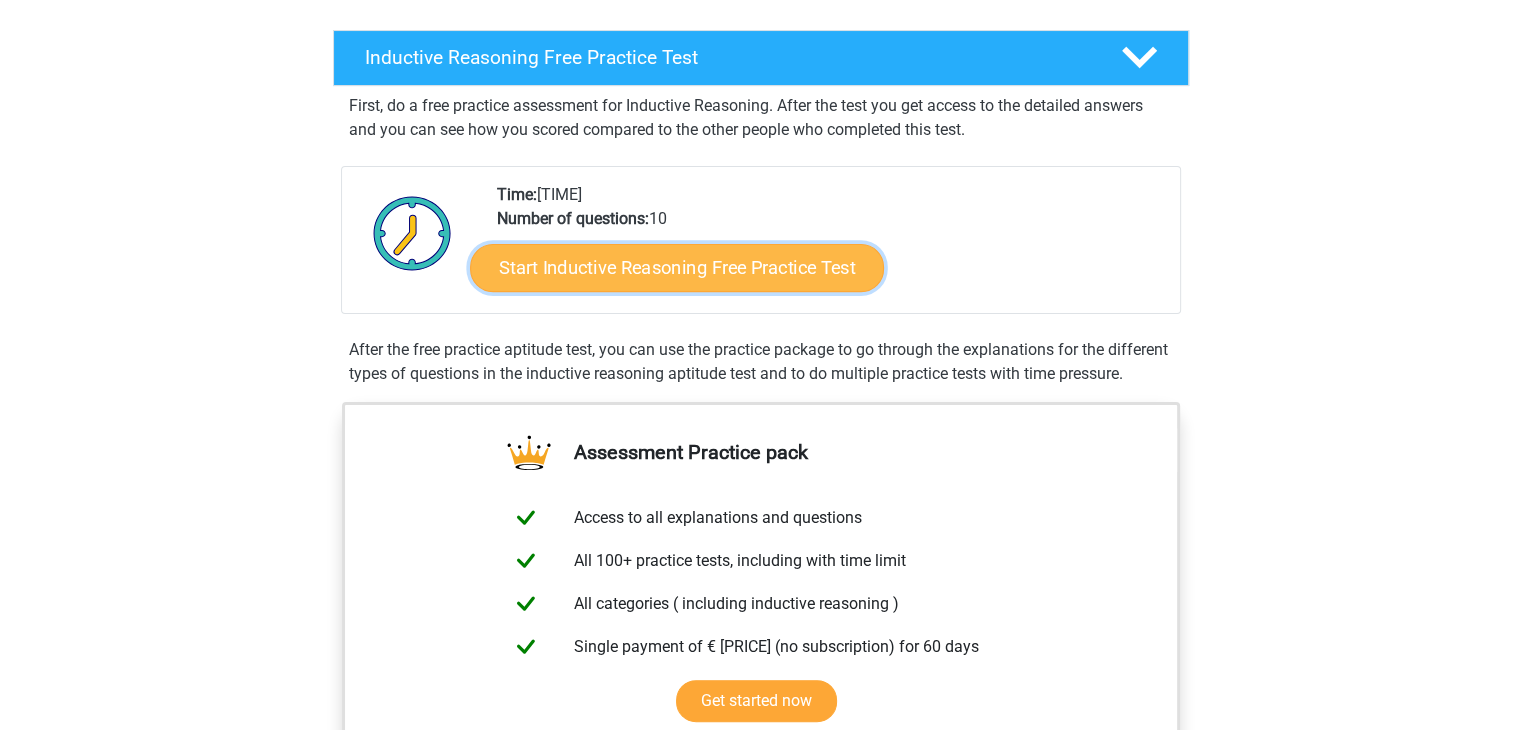 click on "Start Inductive Reasoning
Free Practice Test" at bounding box center [677, 267] 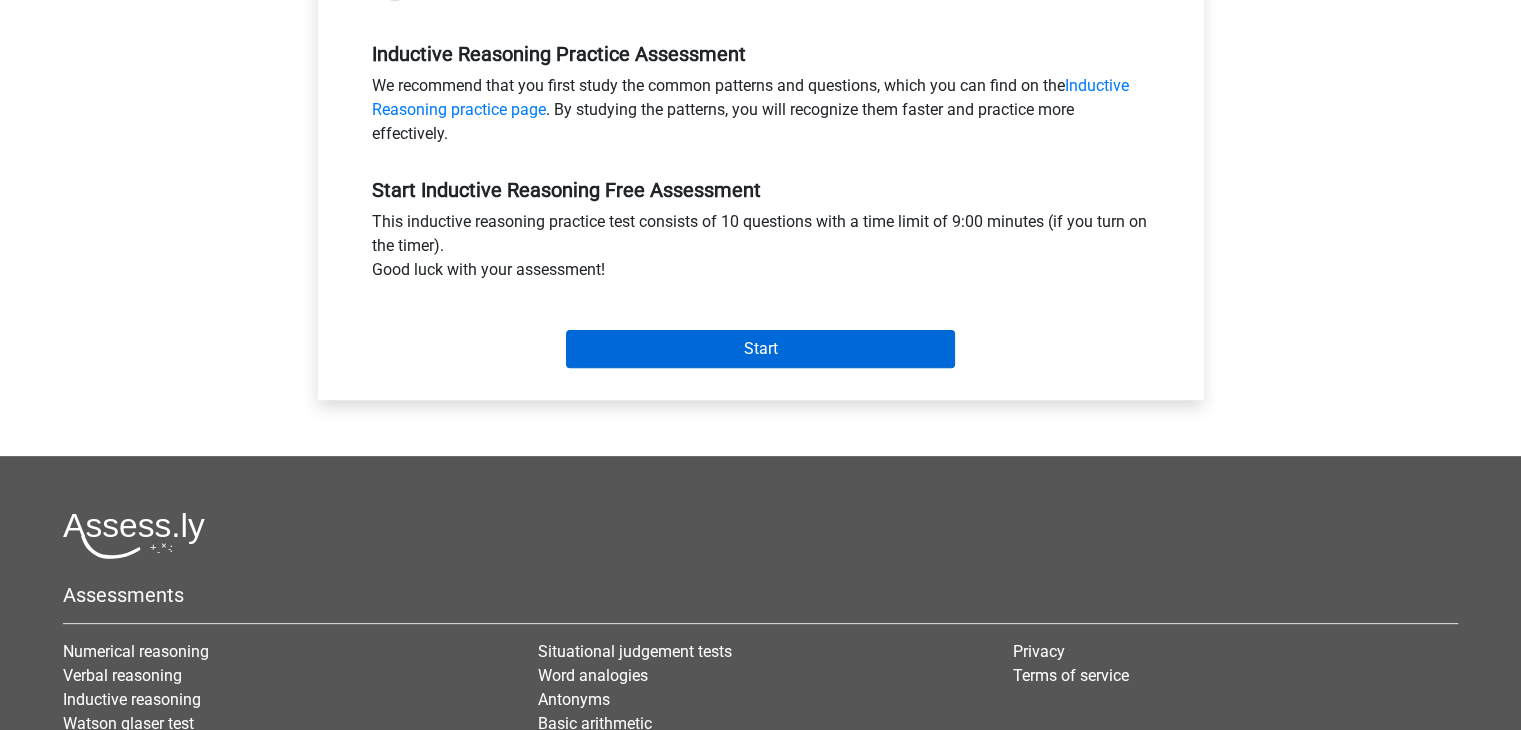 scroll, scrollTop: 600, scrollLeft: 0, axis: vertical 